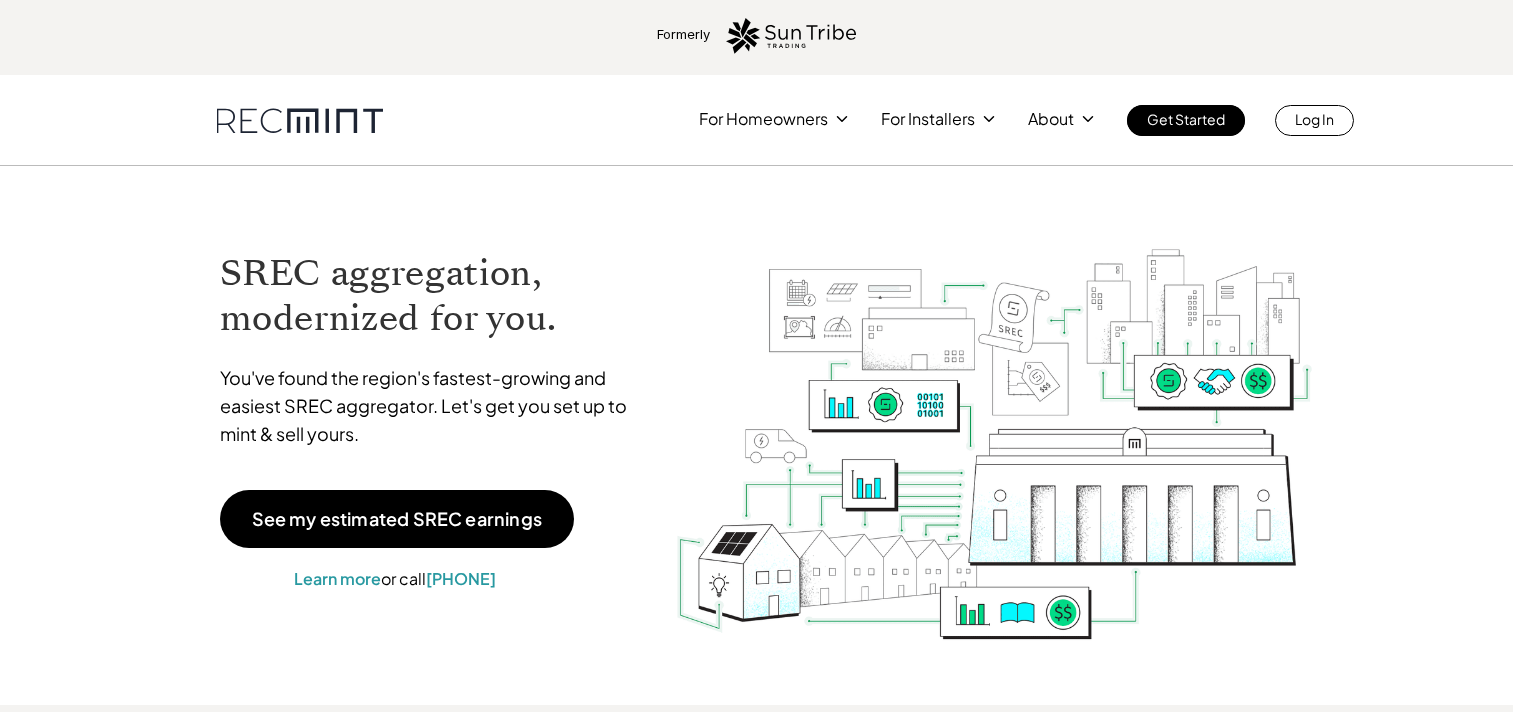 scroll, scrollTop: 0, scrollLeft: 0, axis: both 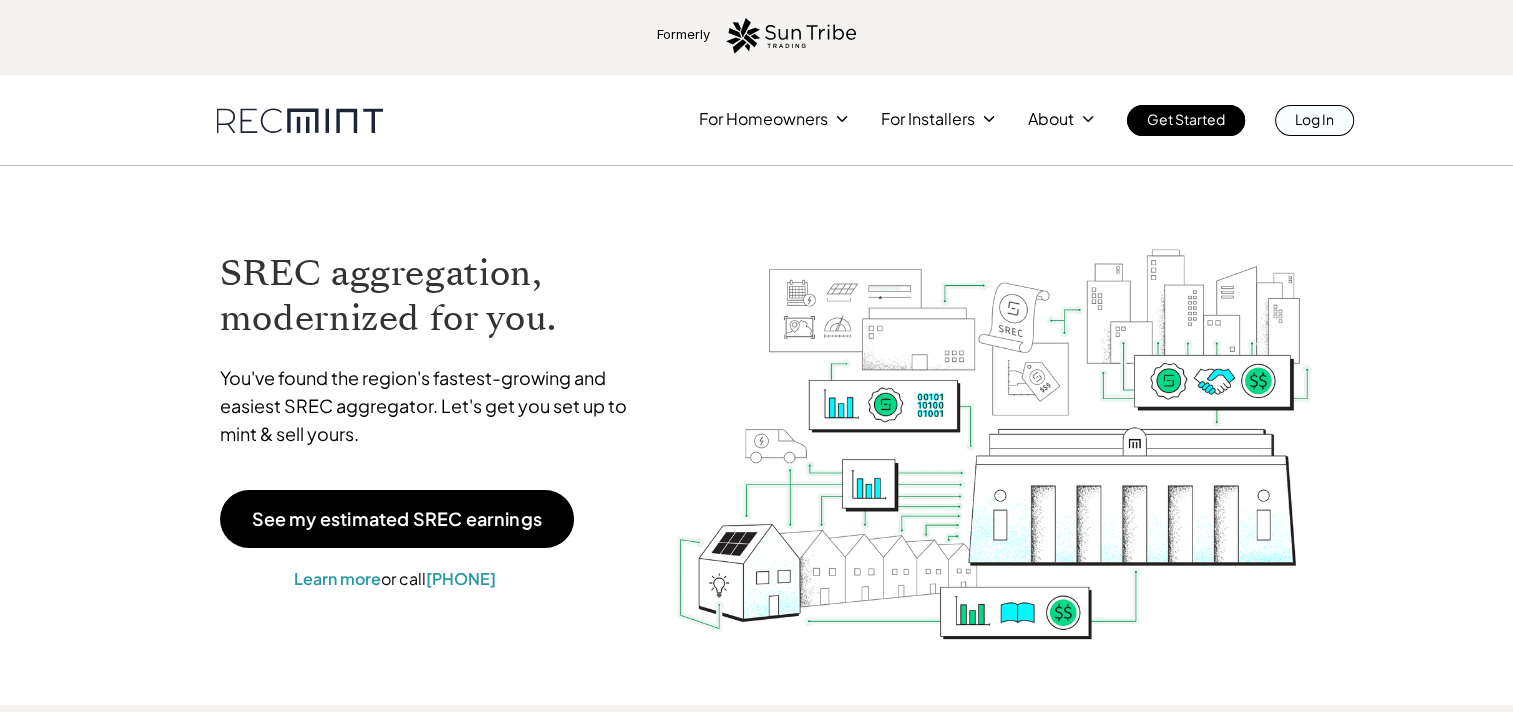 click on "Log In" at bounding box center [1314, 119] 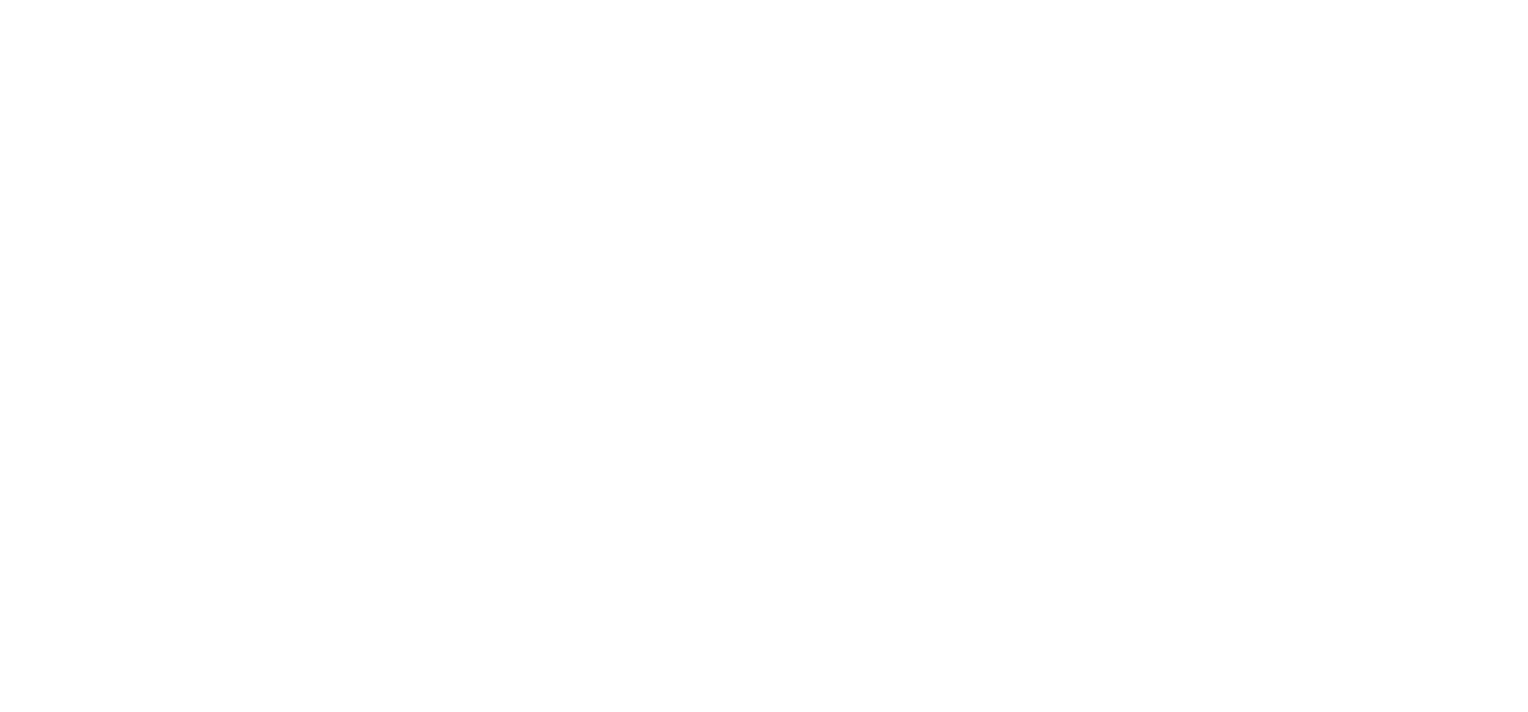 scroll, scrollTop: 0, scrollLeft: 0, axis: both 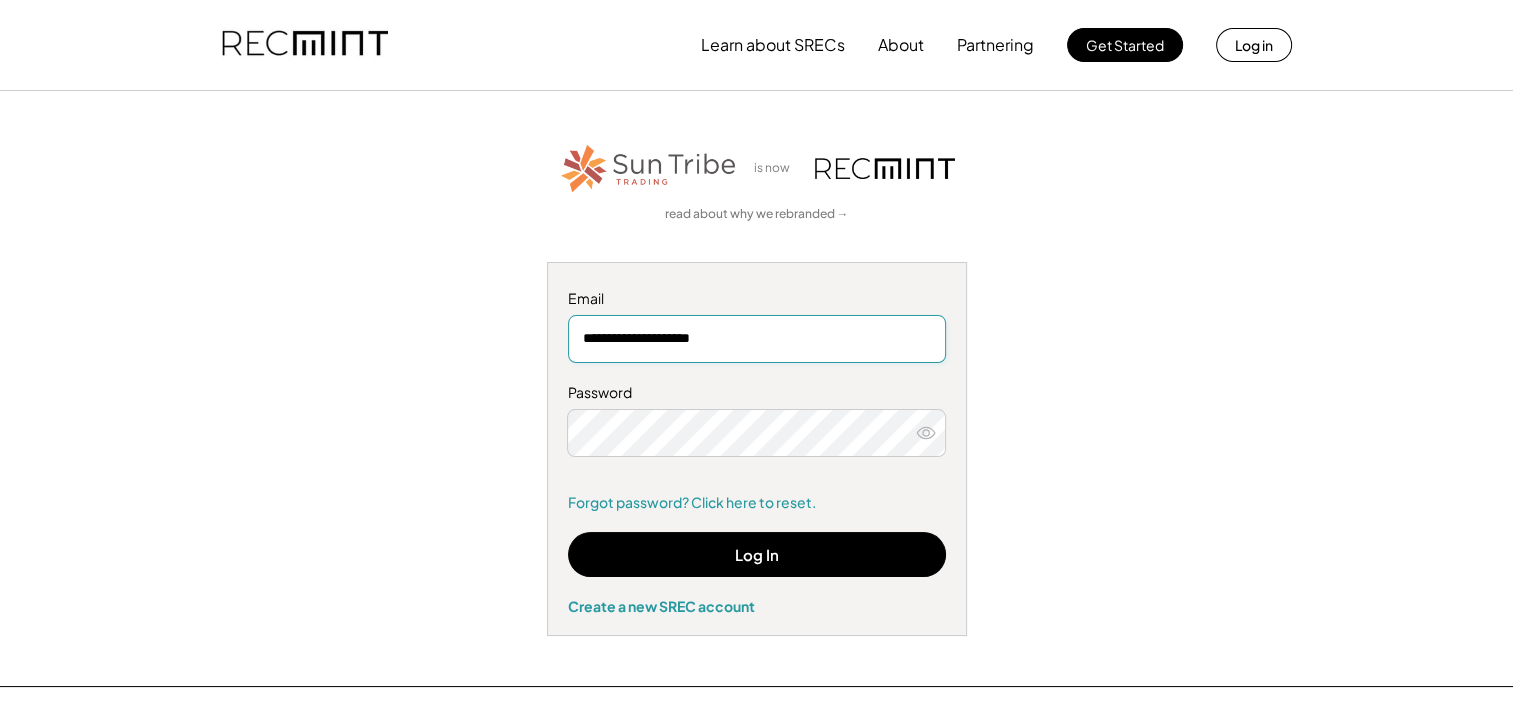 click on "Log In Create a new SREC account" at bounding box center [757, 573] 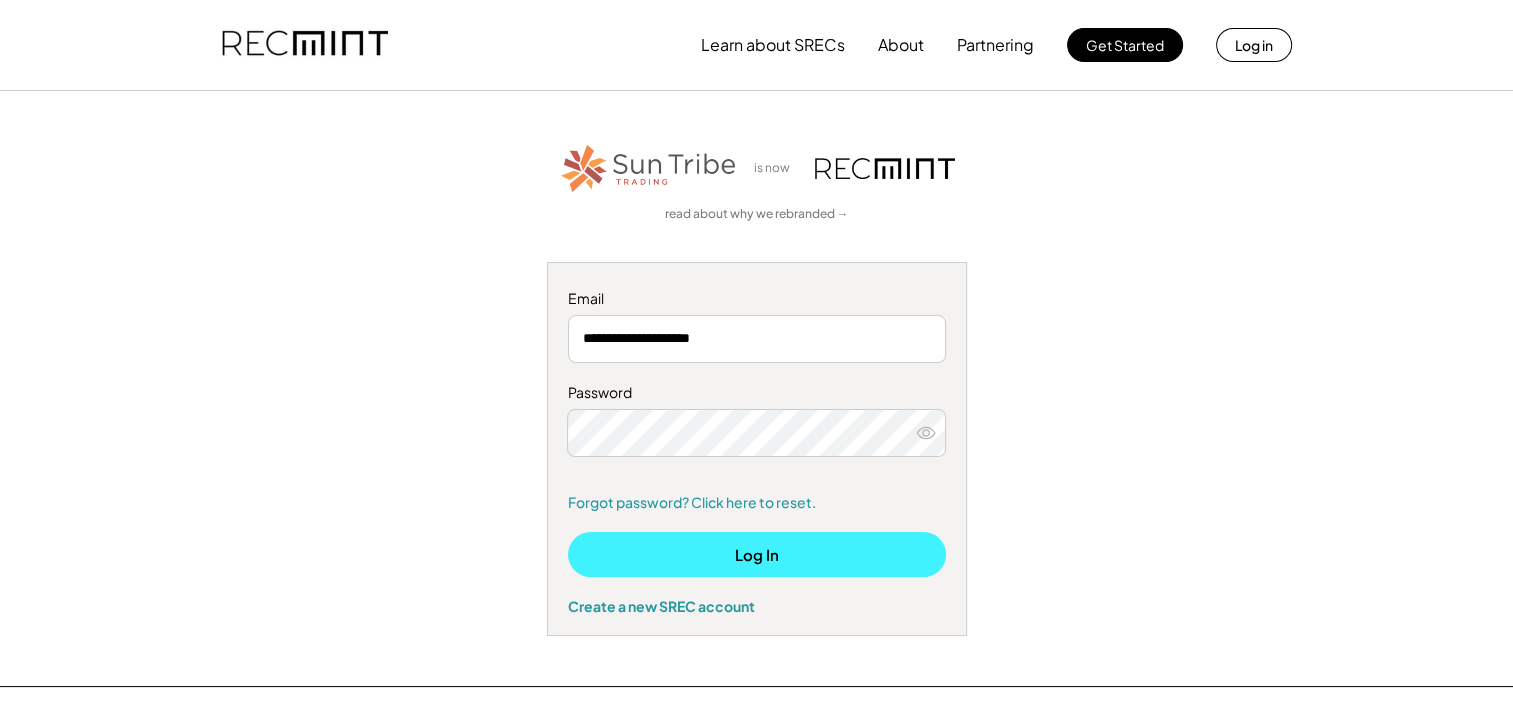 click on "Log In" at bounding box center [757, 554] 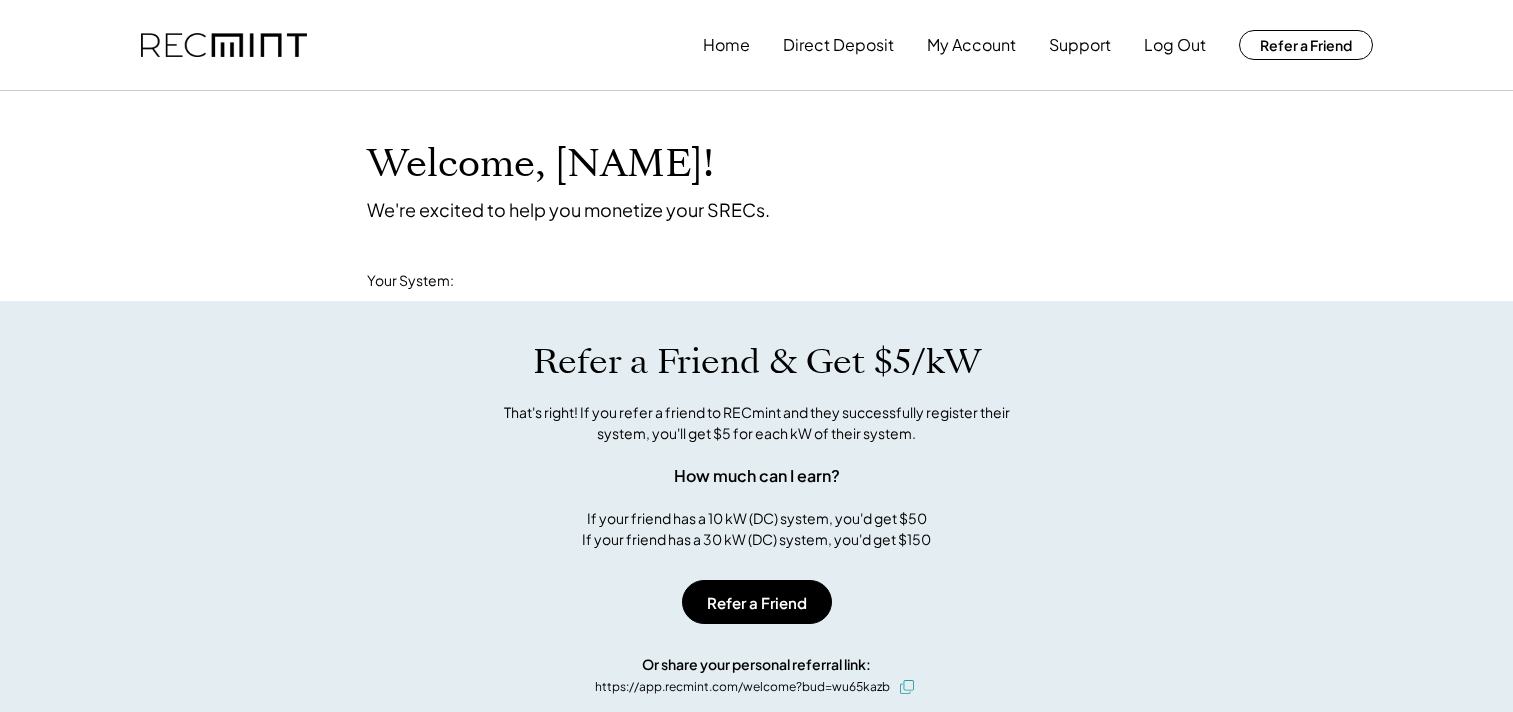 scroll, scrollTop: 0, scrollLeft: 0, axis: both 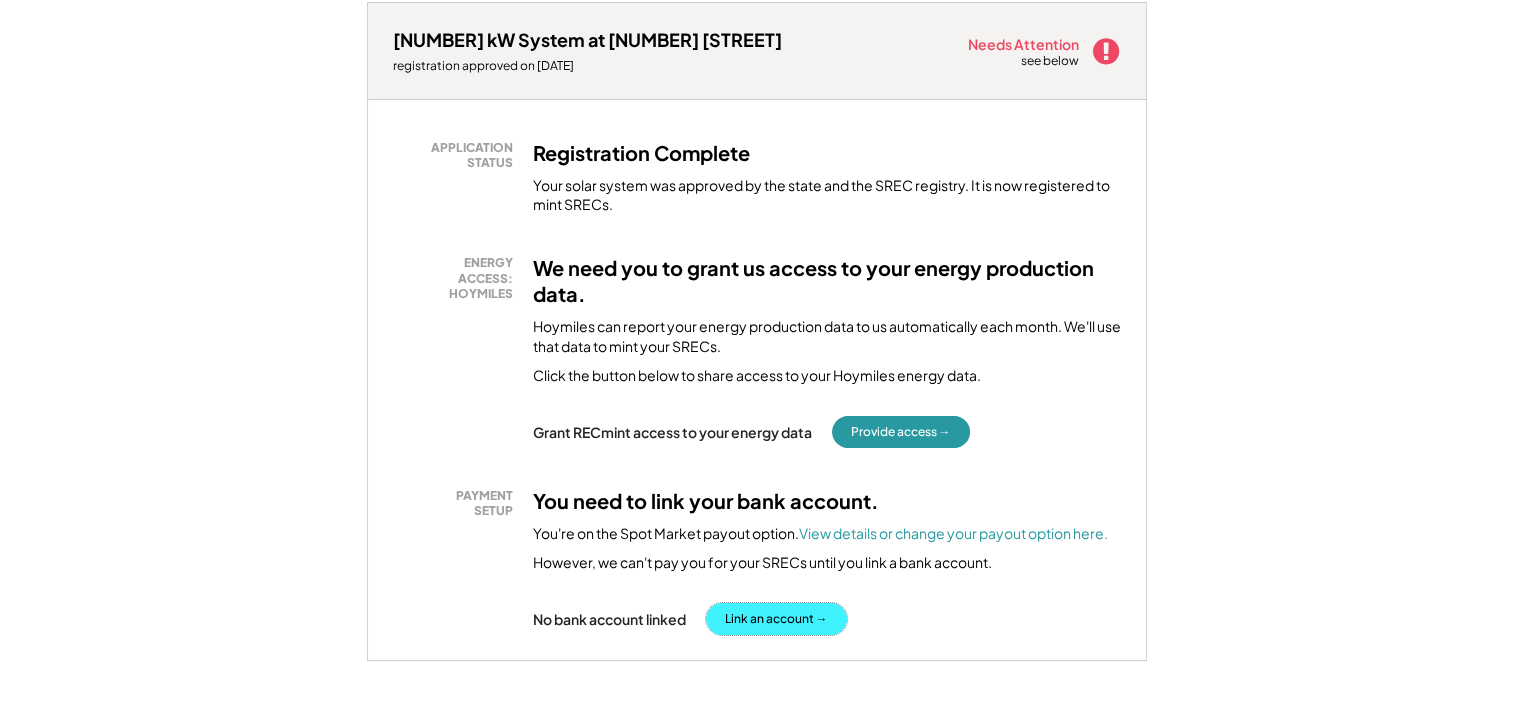 click on "Link an account  →" at bounding box center (776, 619) 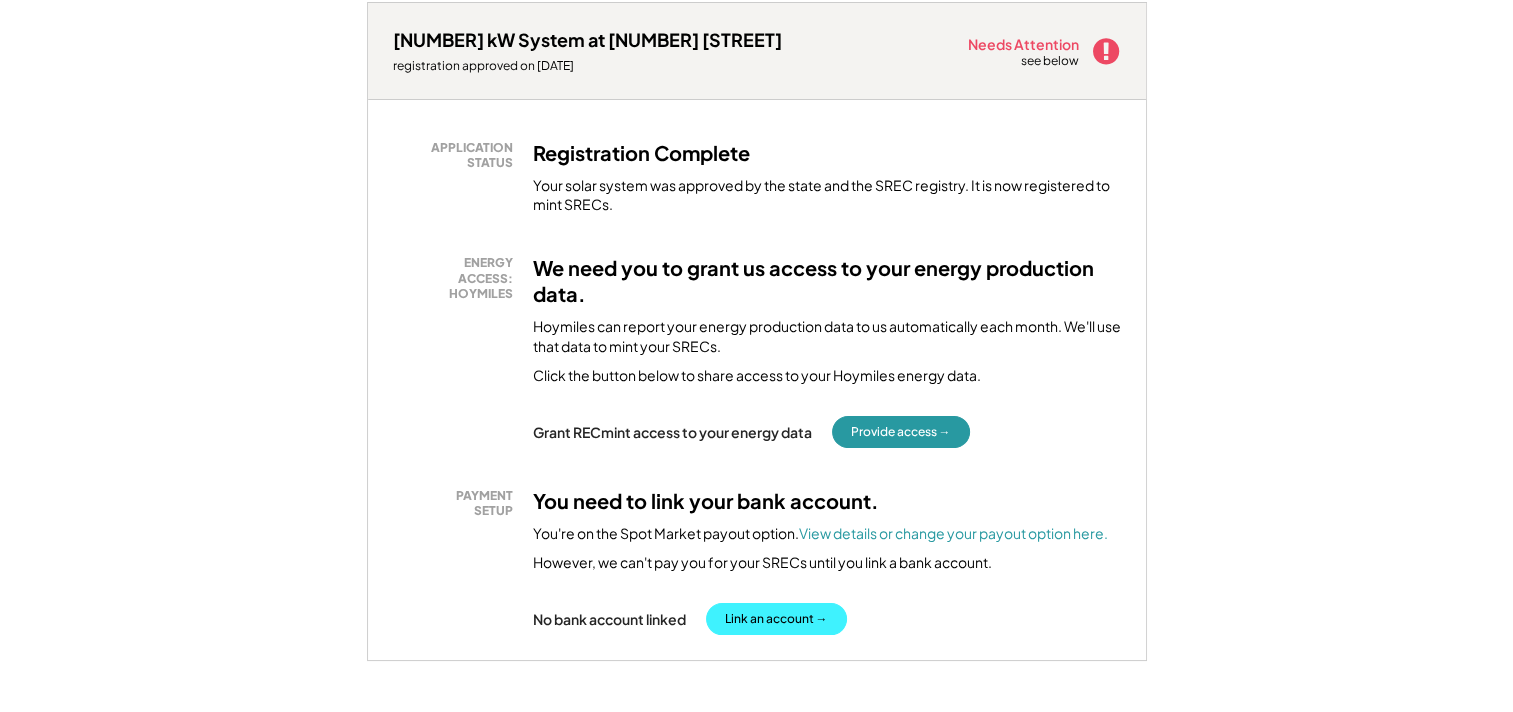 click on "Link an account  →" at bounding box center (776, 619) 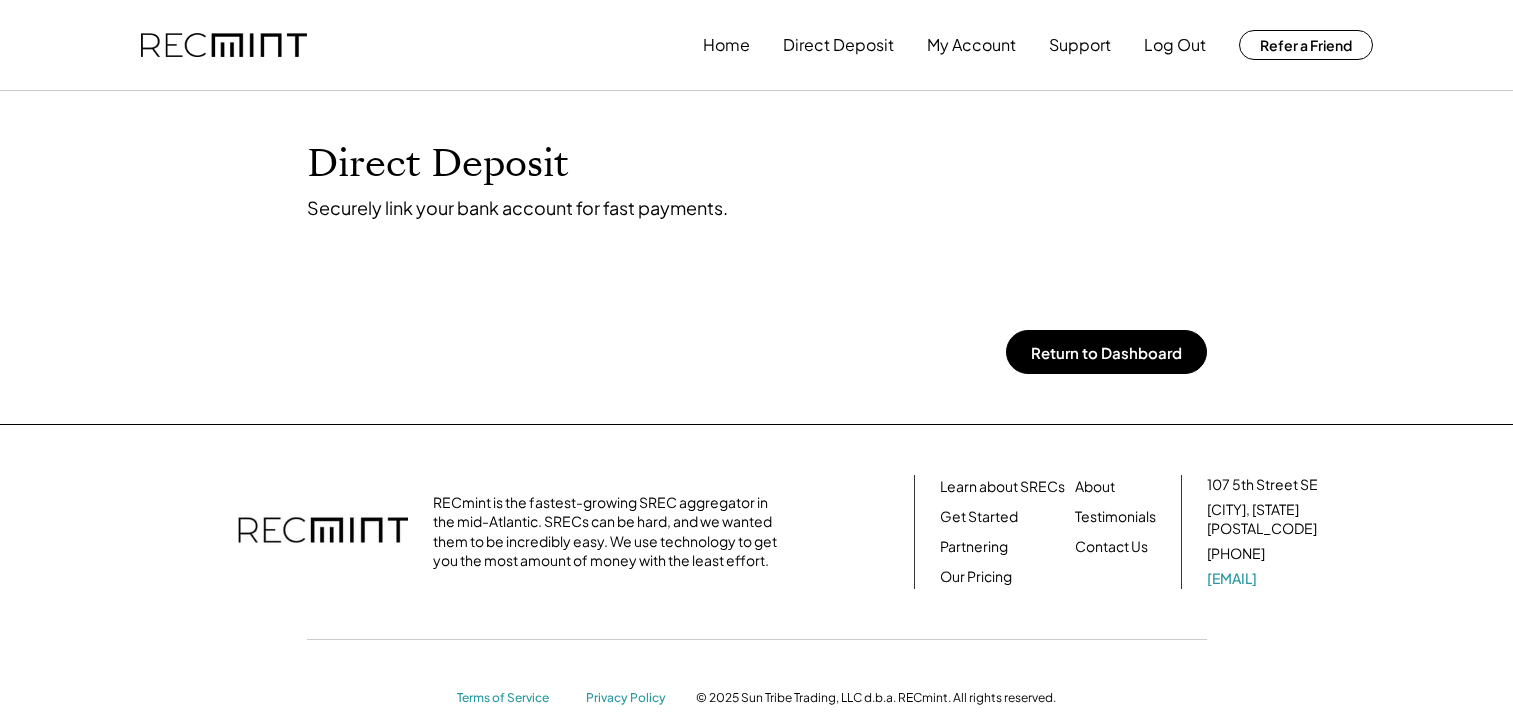 scroll, scrollTop: 0, scrollLeft: 0, axis: both 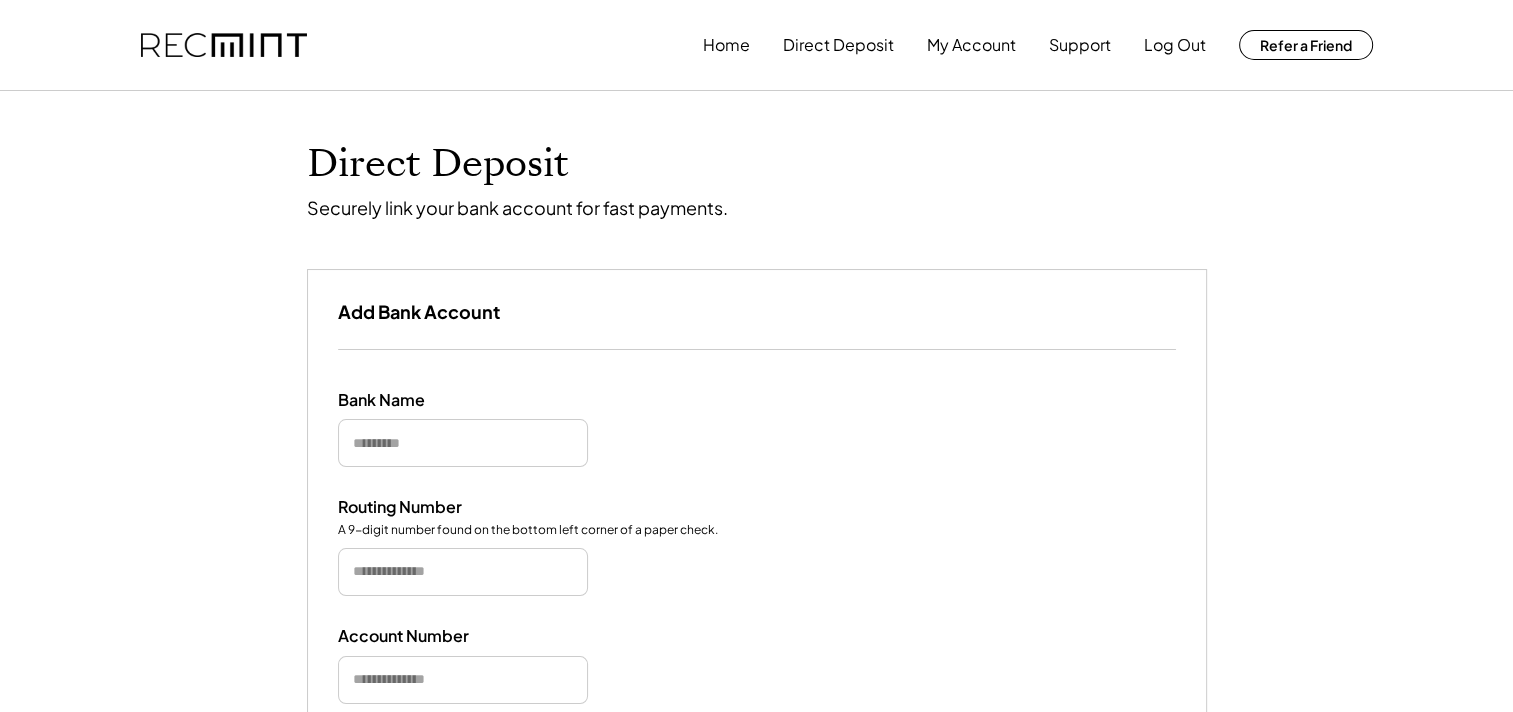 click at bounding box center [463, 443] 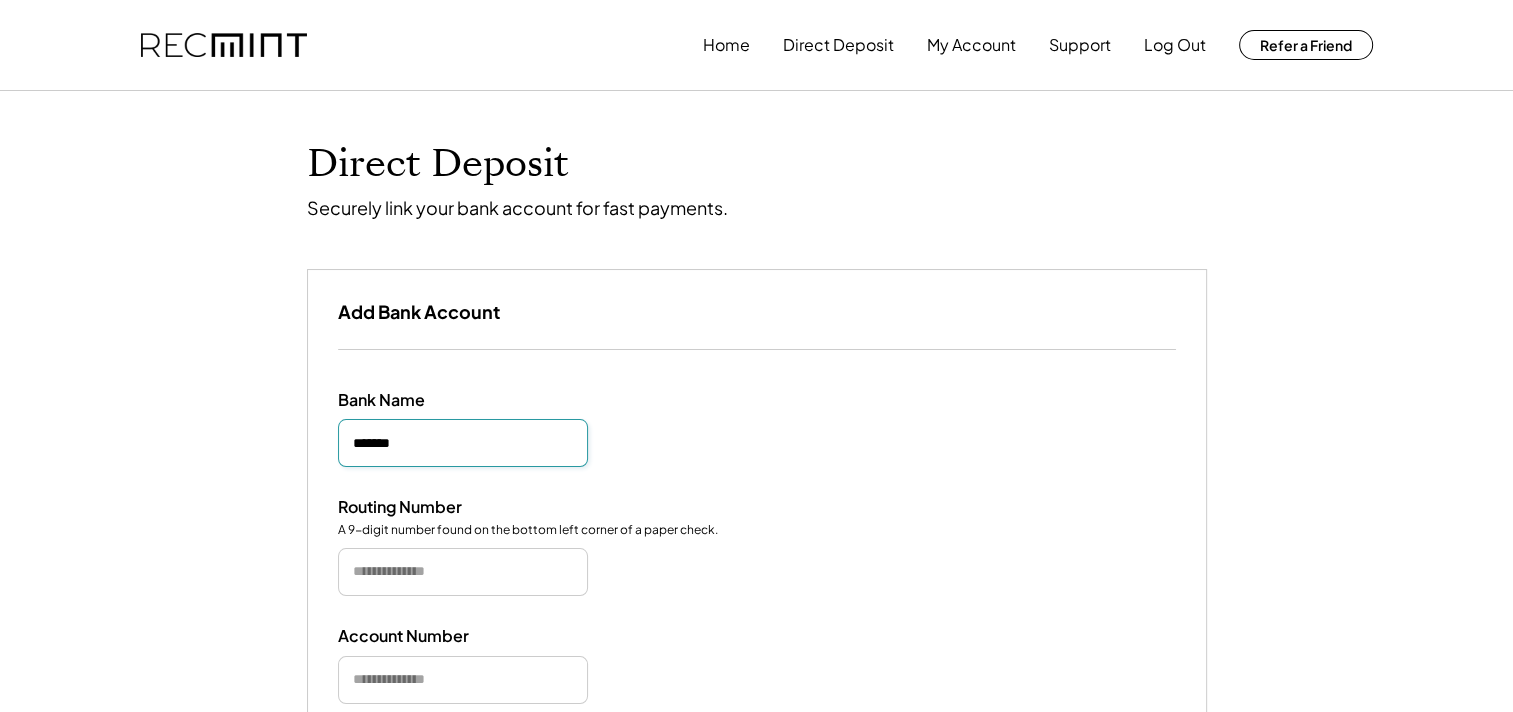 type on "*******" 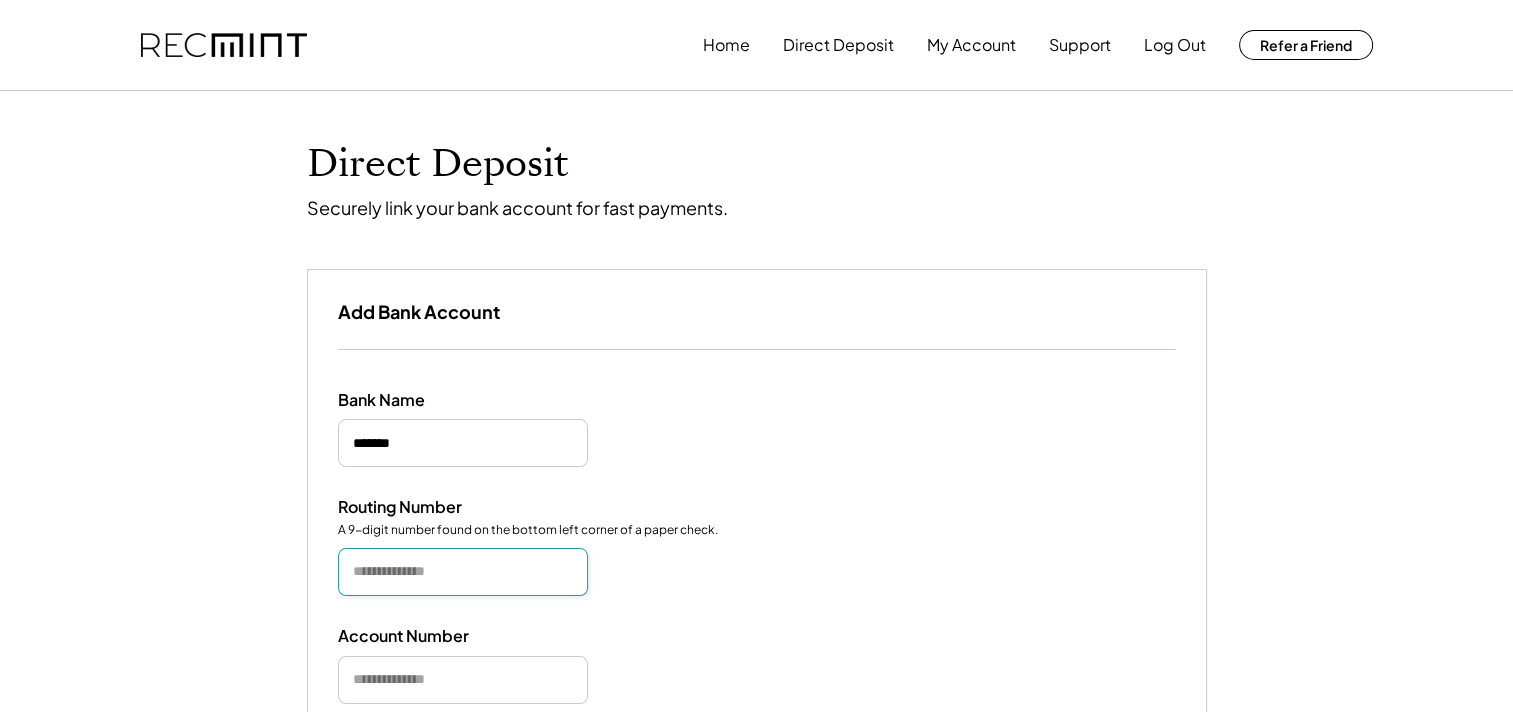 paste on "*********" 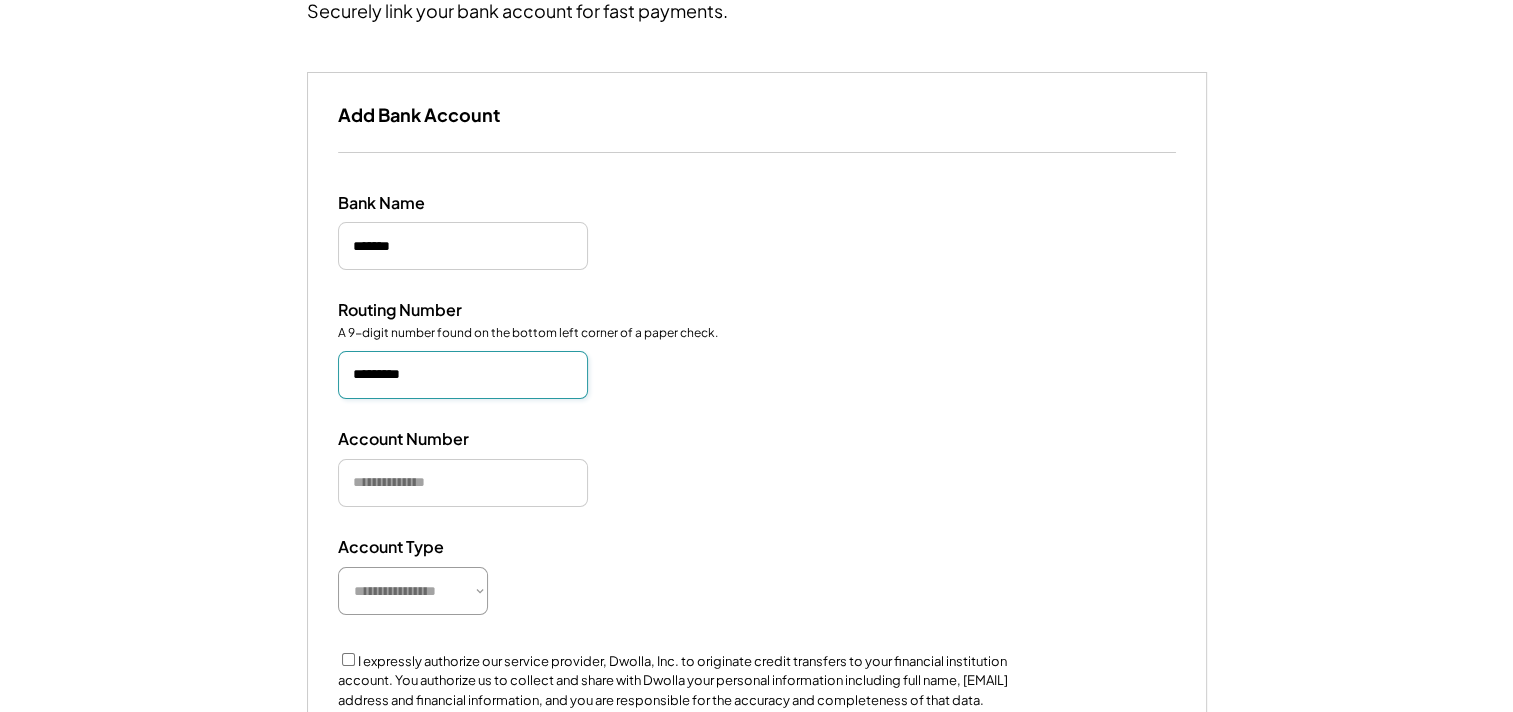 scroll, scrollTop: 200, scrollLeft: 0, axis: vertical 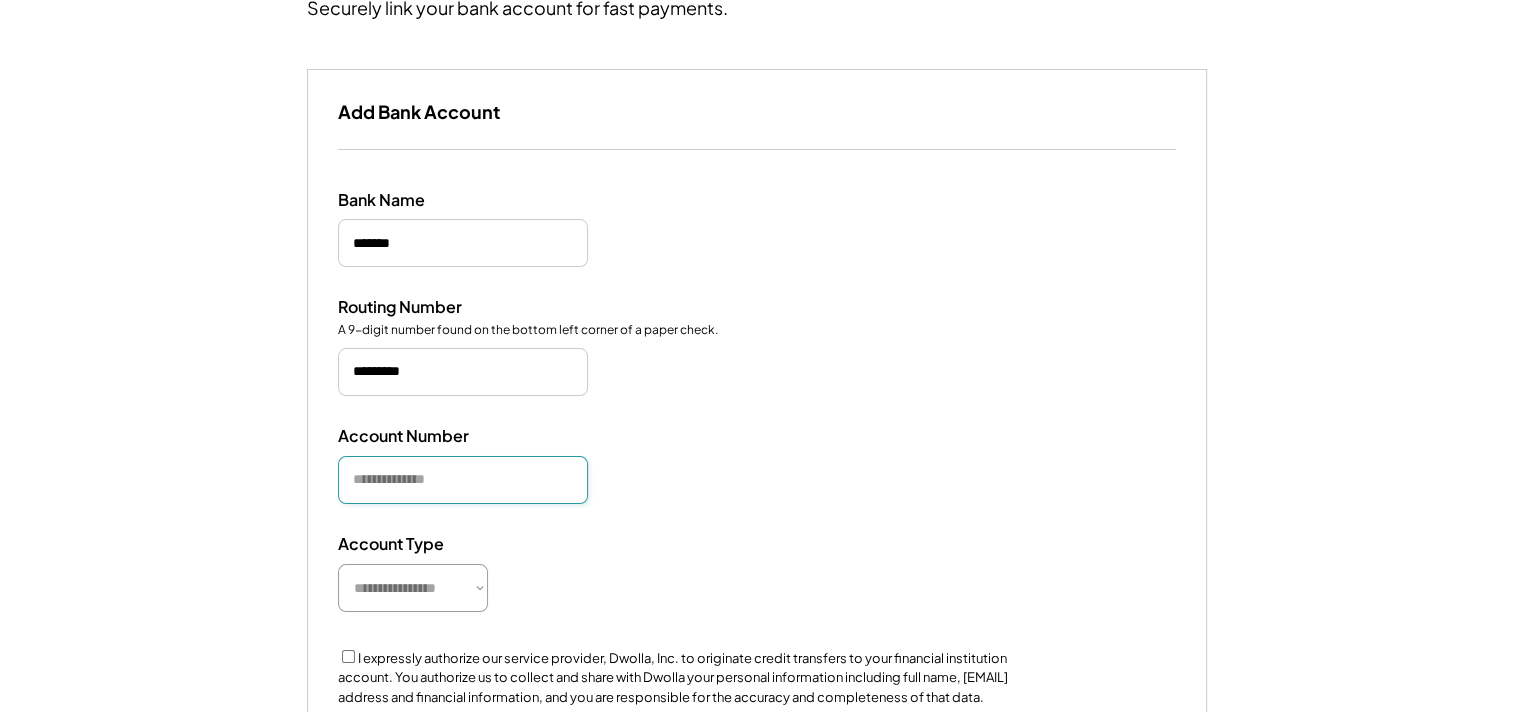 click at bounding box center [463, 480] 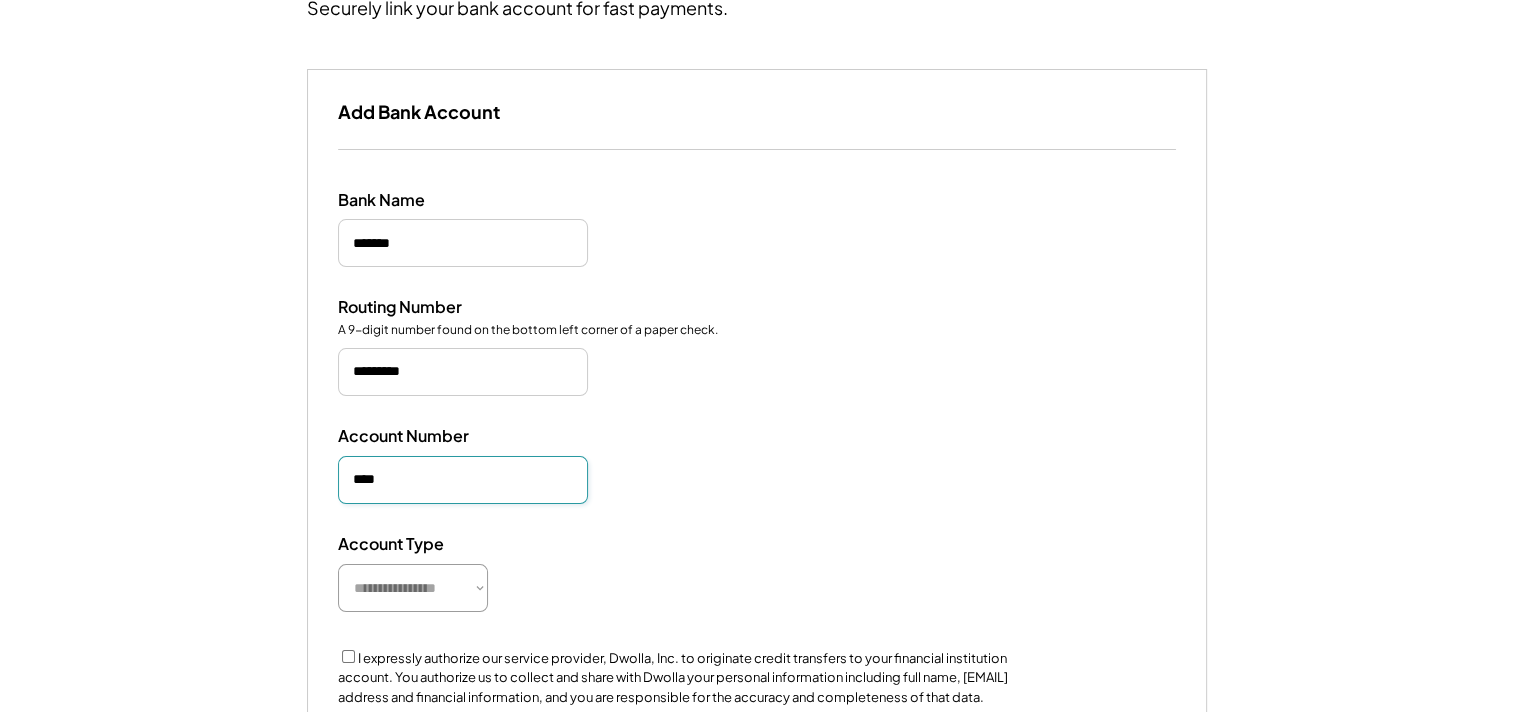 type on "****" 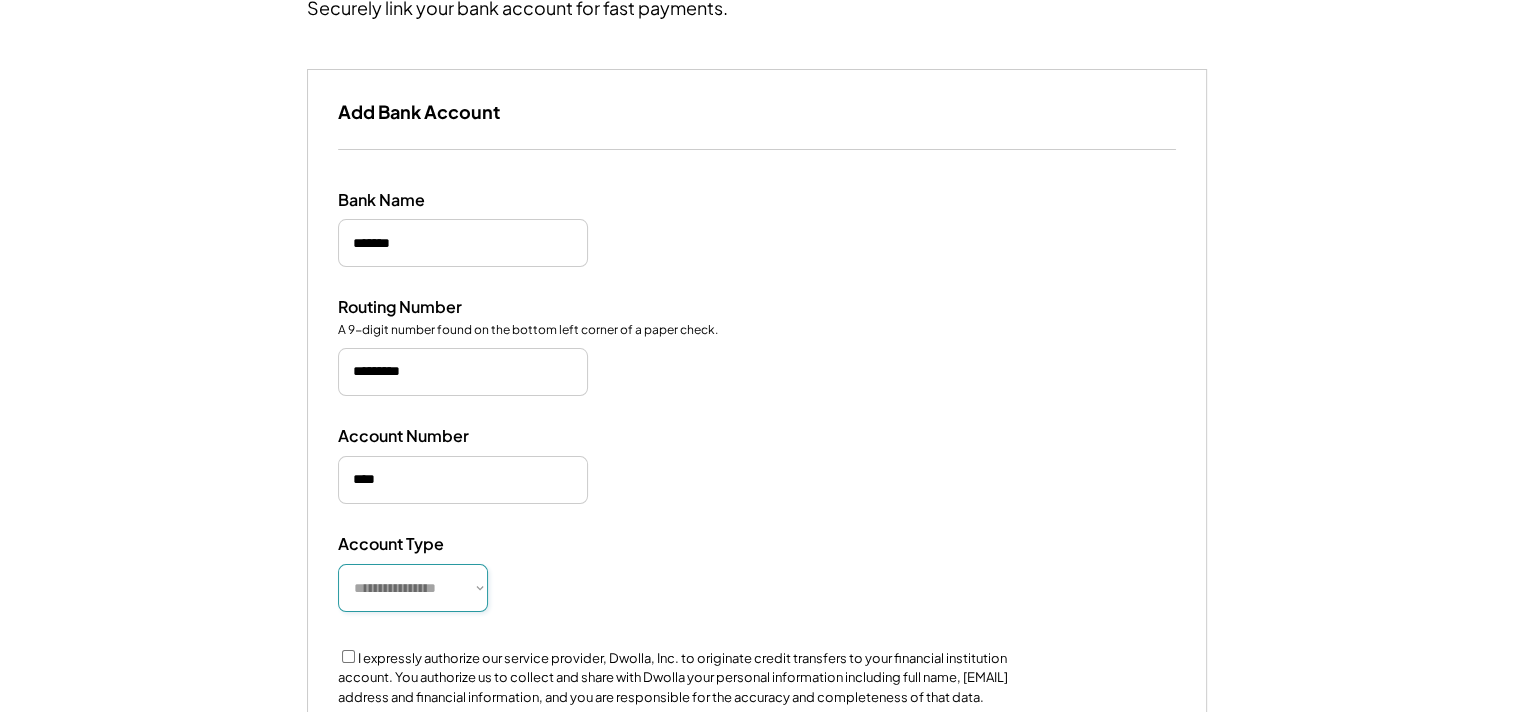 click on "**********" at bounding box center (413, 588) 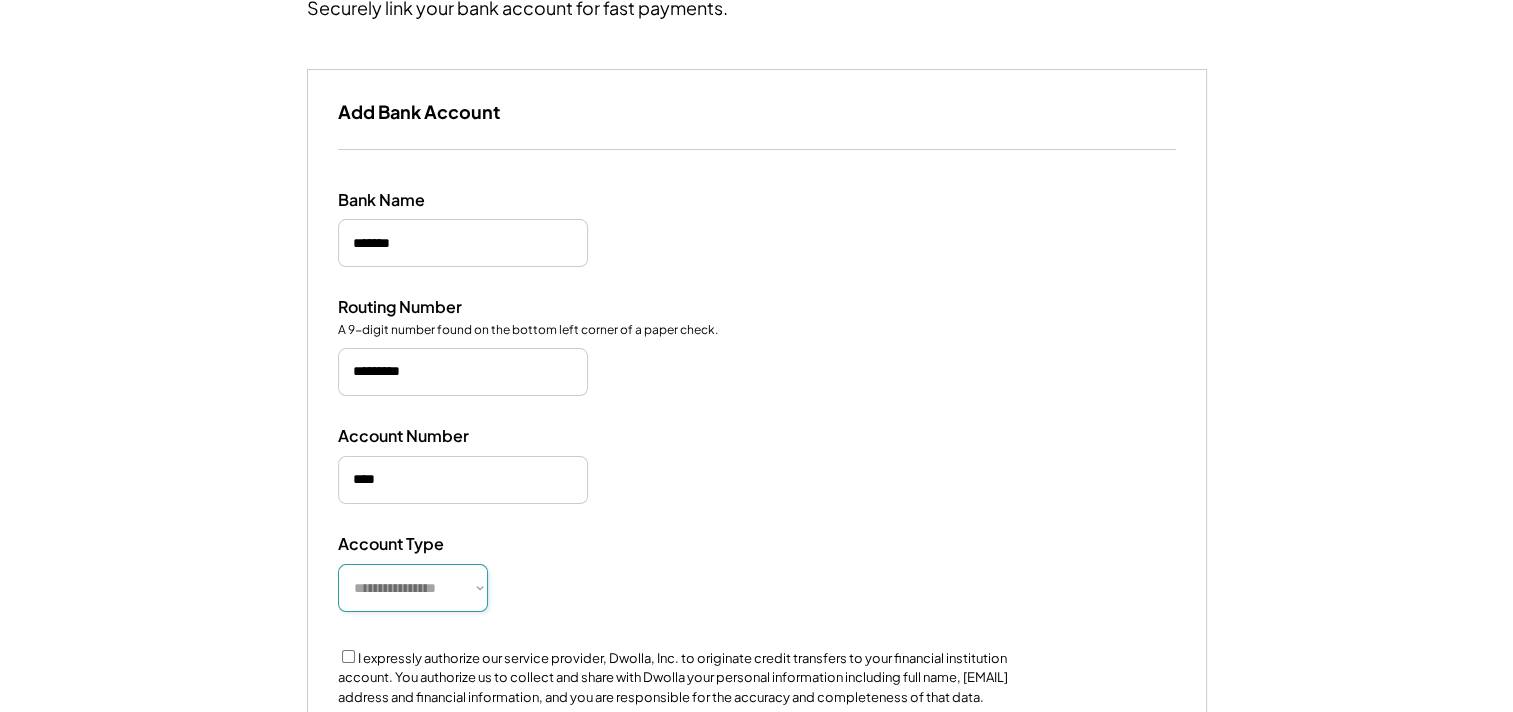 select on "**********" 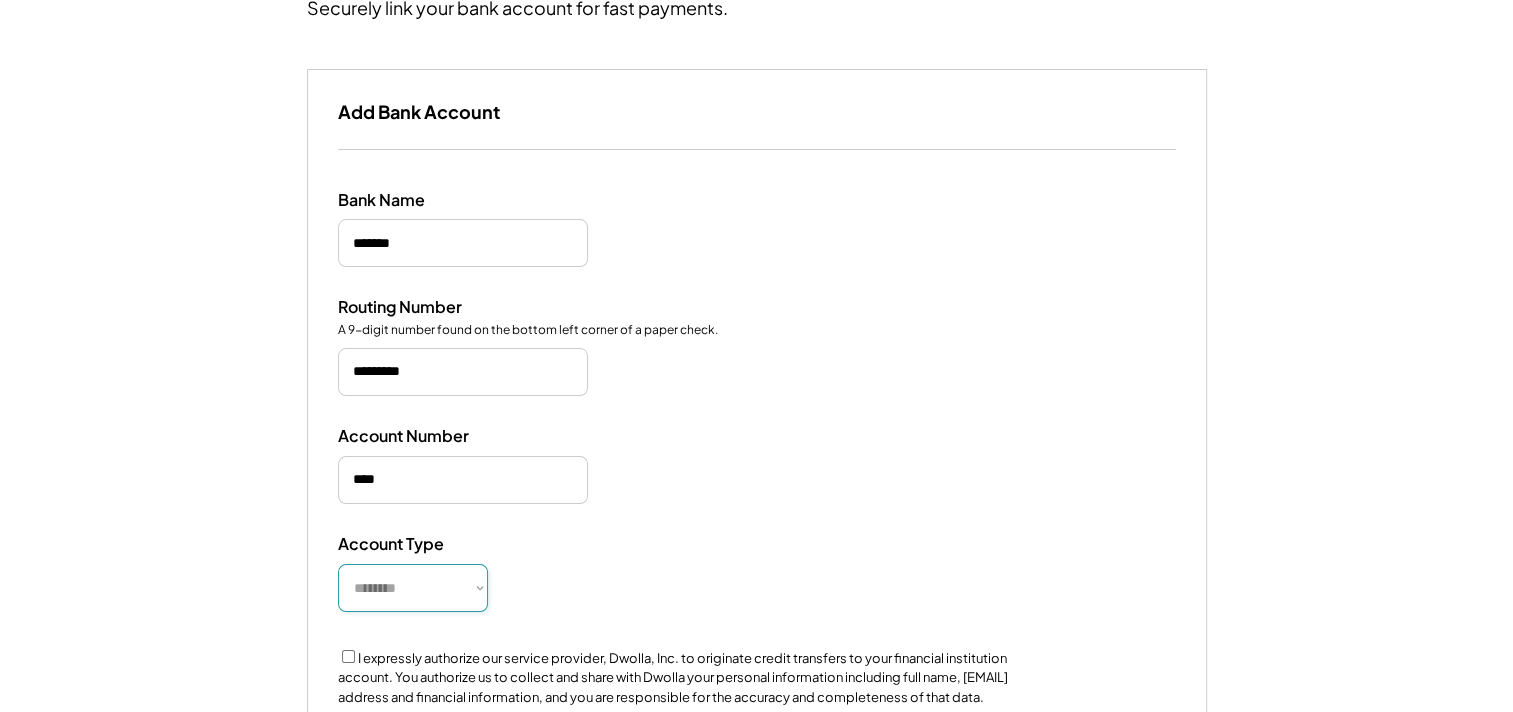 click on "**********" at bounding box center [413, 588] 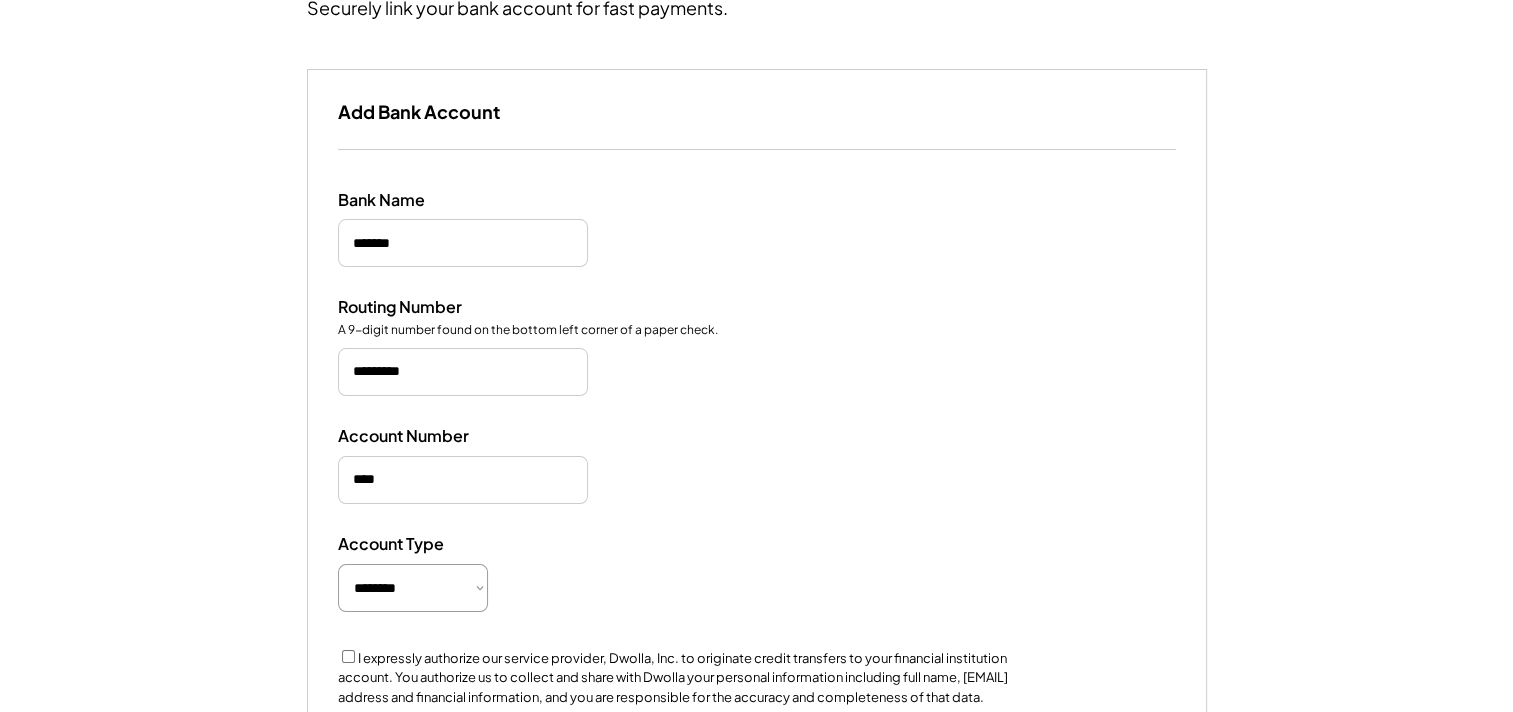 click on "**********" at bounding box center (757, 575) 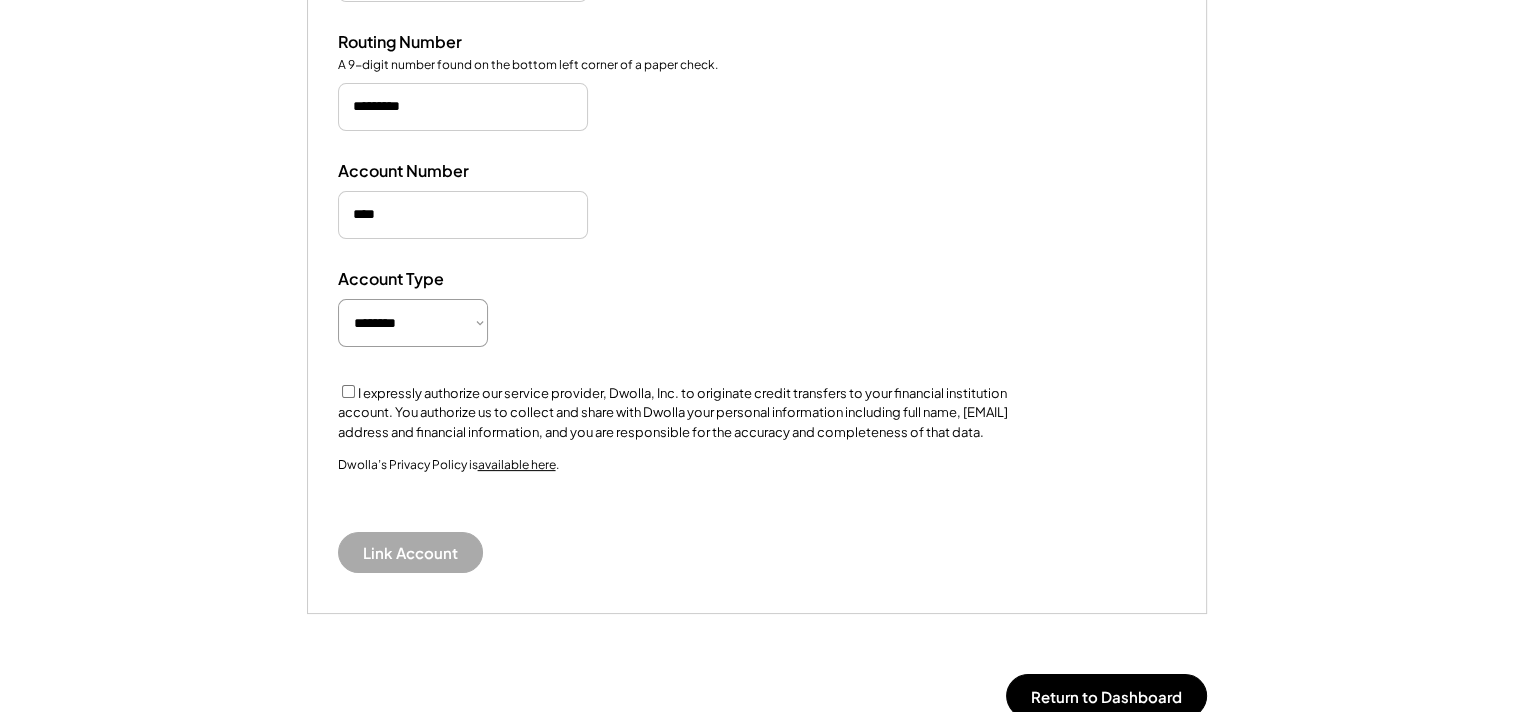 scroll, scrollTop: 600, scrollLeft: 0, axis: vertical 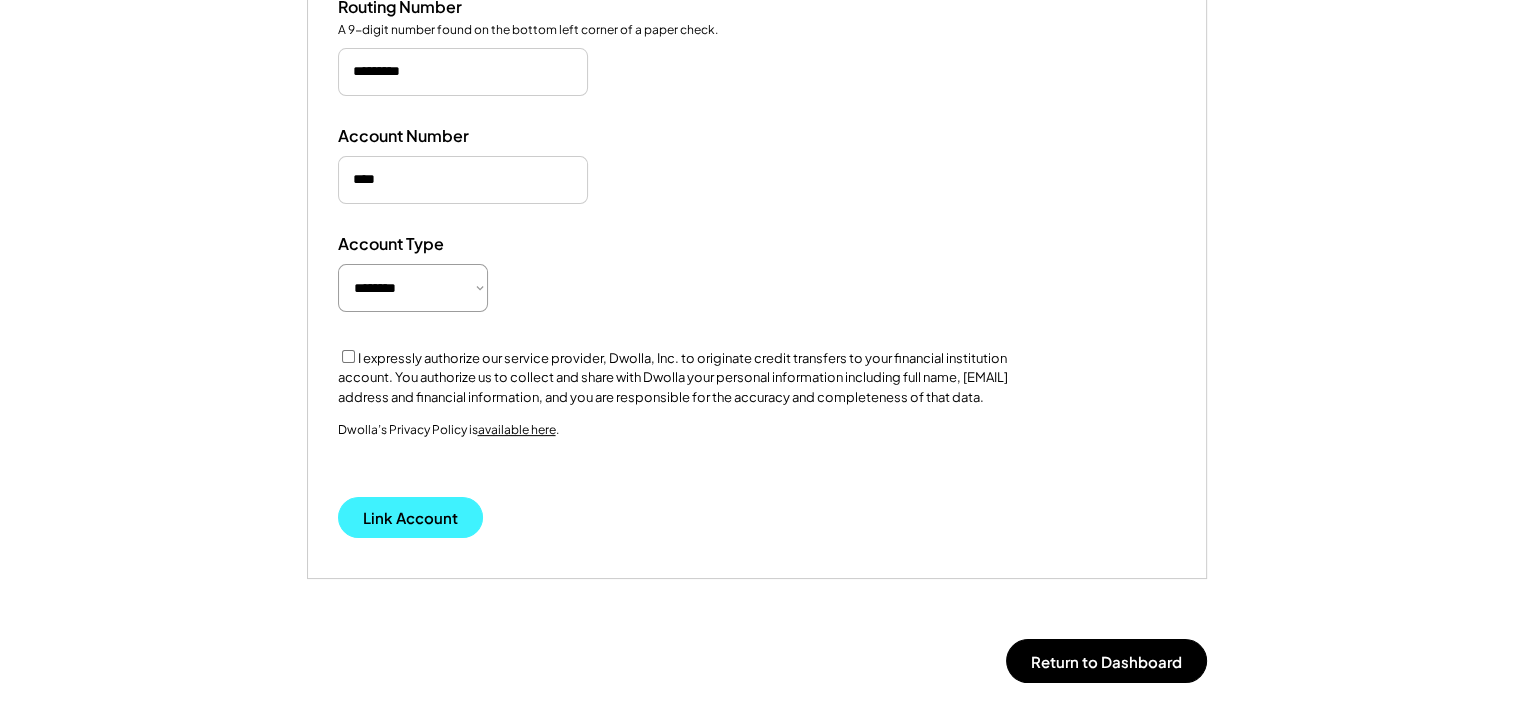 click on "Link Account" at bounding box center (410, 517) 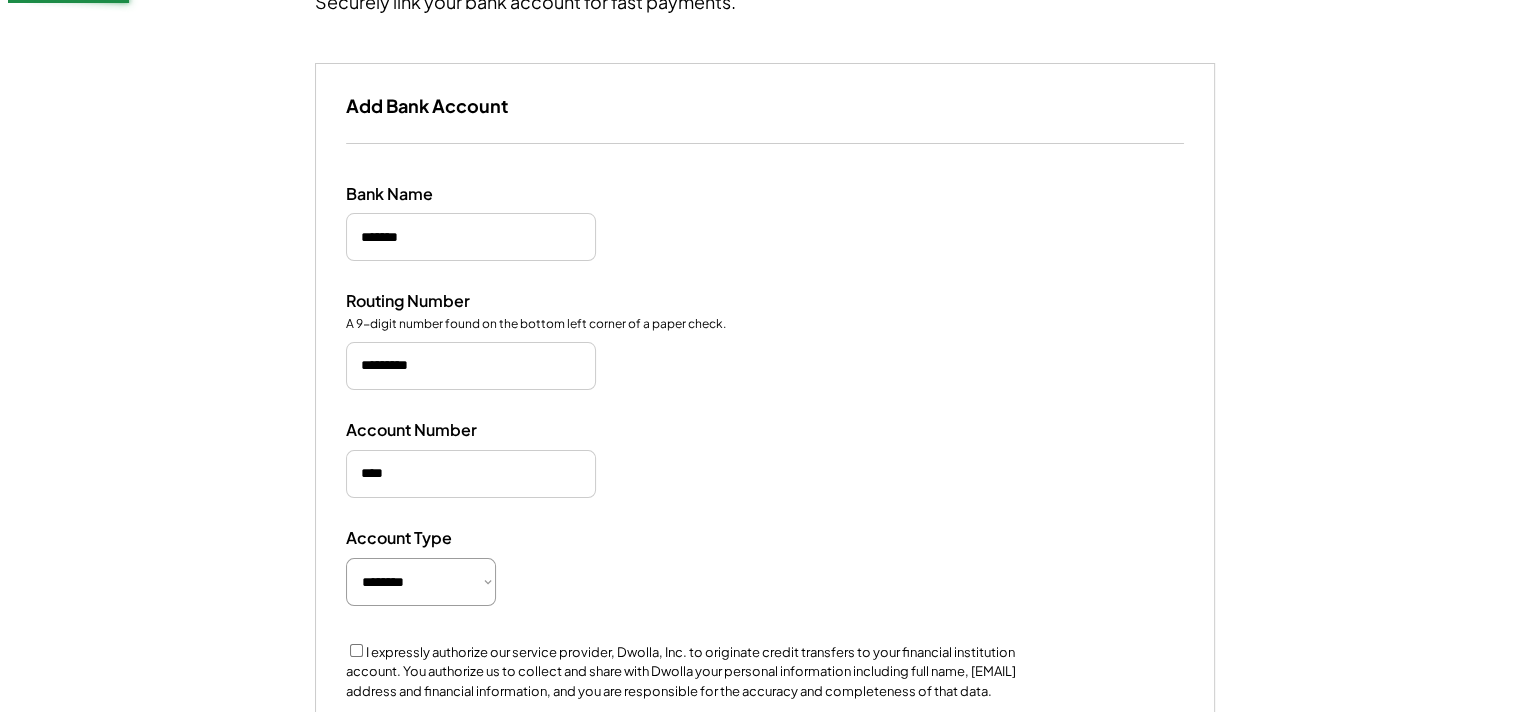 scroll, scrollTop: 140, scrollLeft: 0, axis: vertical 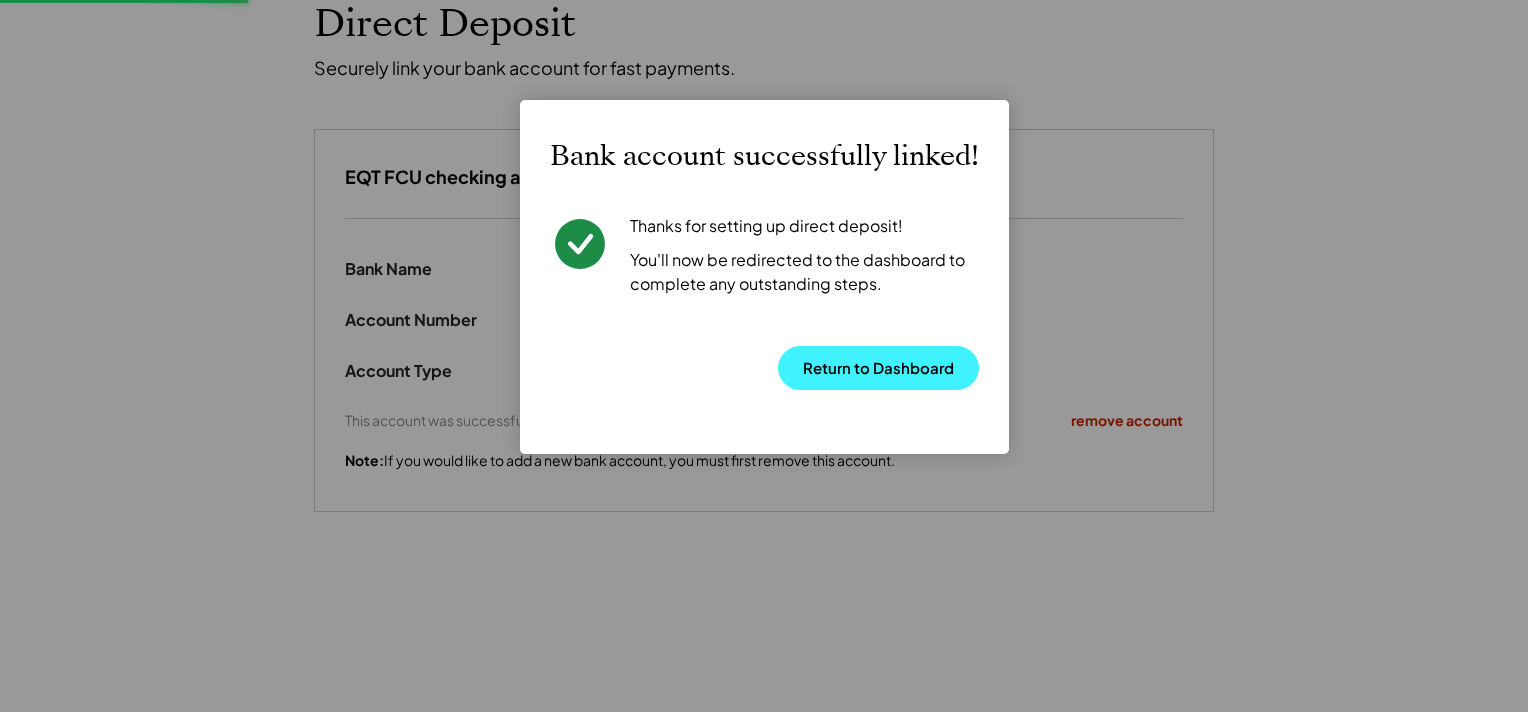 click on "Return to Dashboard" at bounding box center [878, 368] 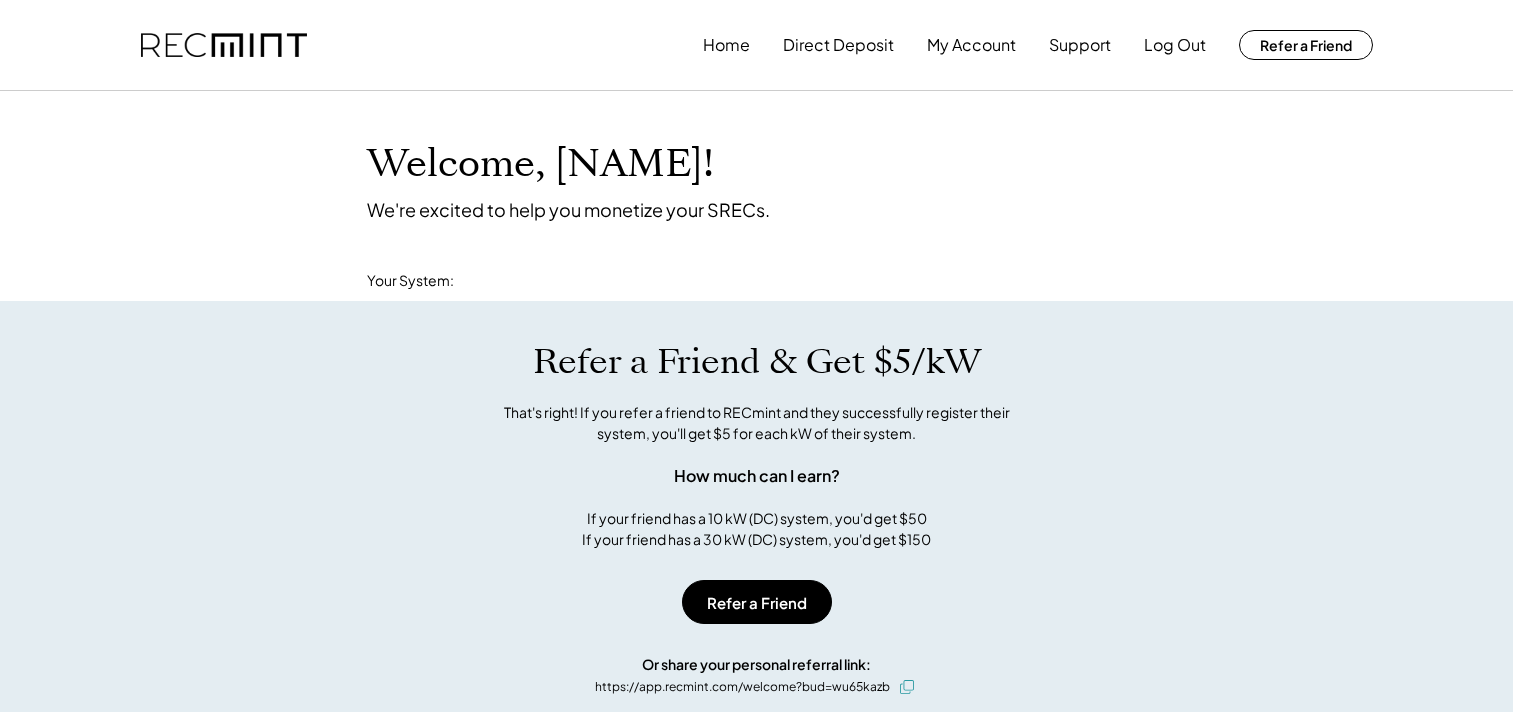 scroll, scrollTop: 0, scrollLeft: 0, axis: both 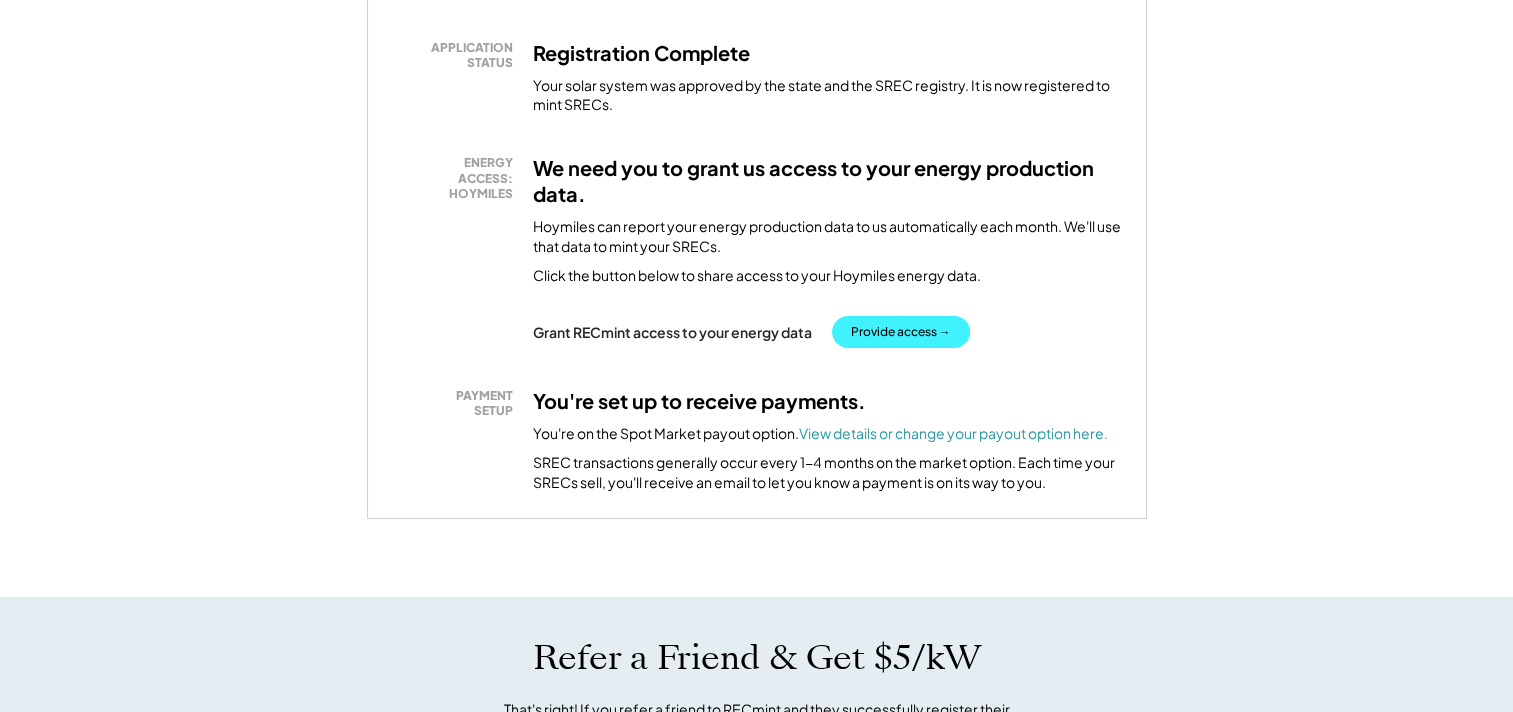 click on "Provide access →" at bounding box center (901, 332) 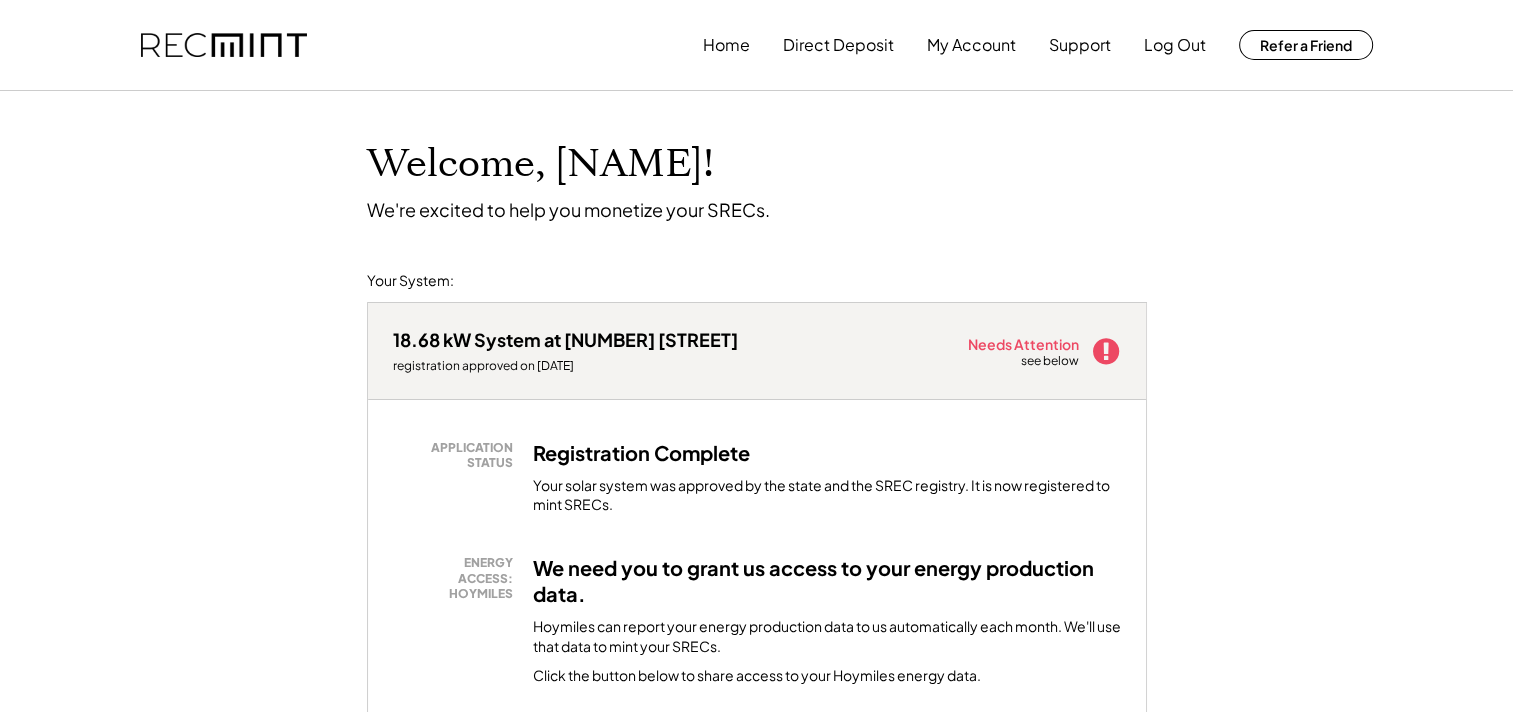 scroll, scrollTop: 0, scrollLeft: 0, axis: both 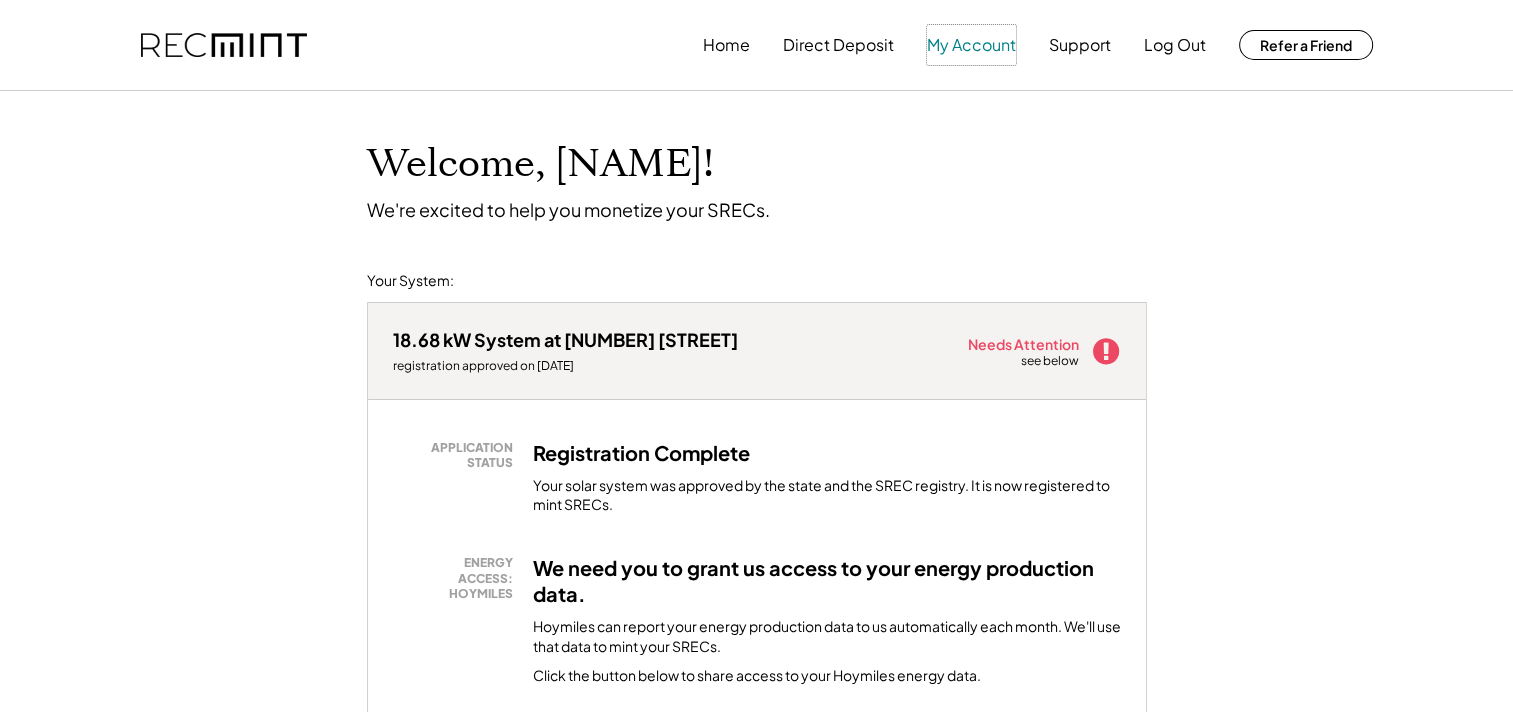 click on "My Account" at bounding box center (971, 45) 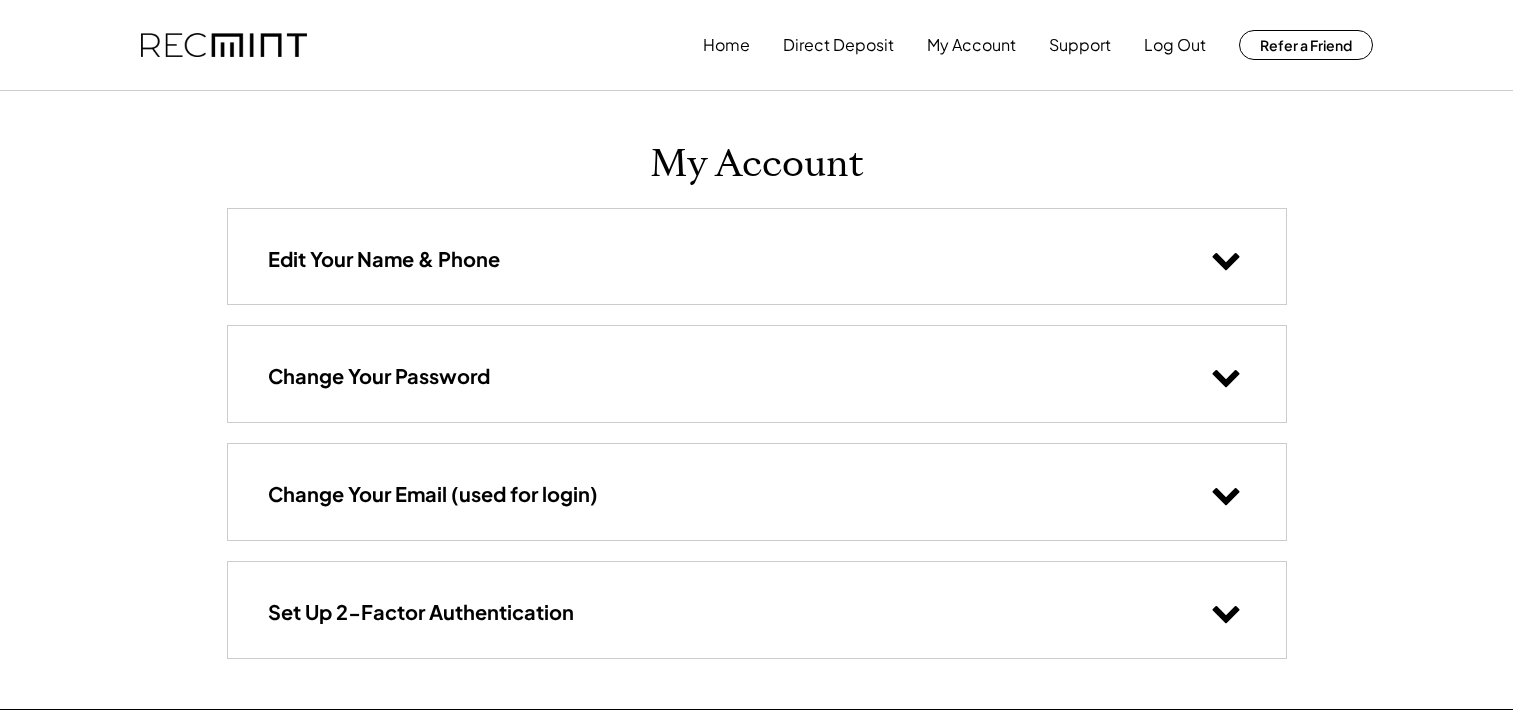 scroll, scrollTop: 0, scrollLeft: 0, axis: both 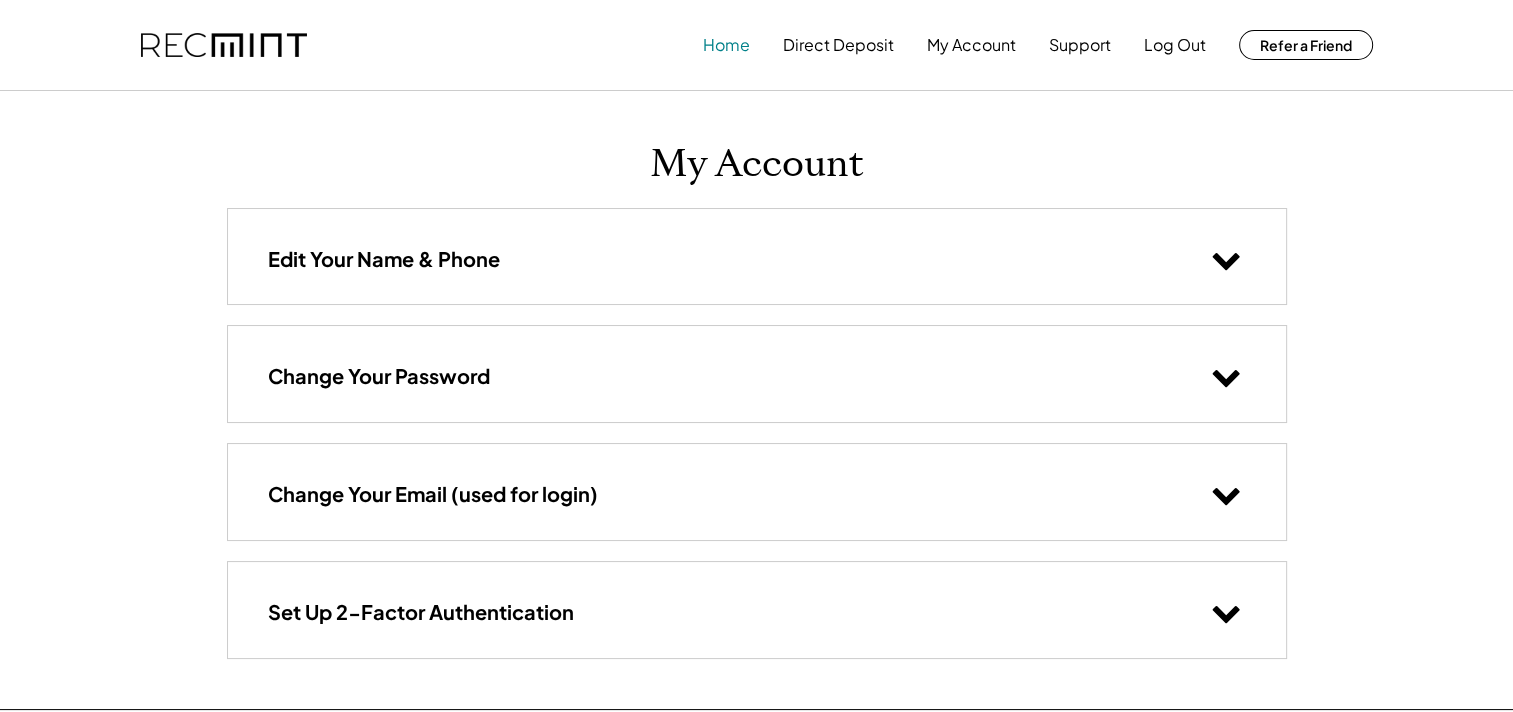 click on "Home" at bounding box center [726, 45] 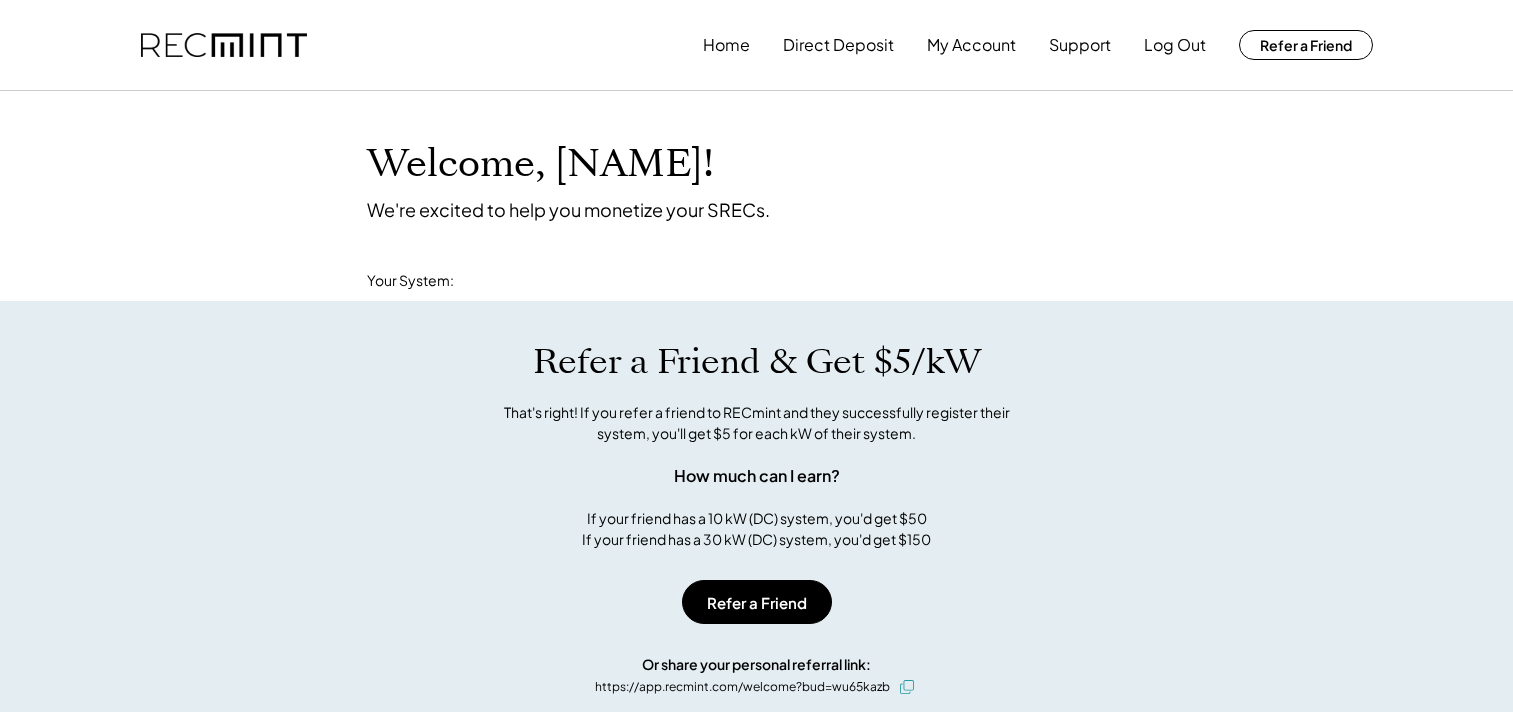 scroll, scrollTop: 0, scrollLeft: 0, axis: both 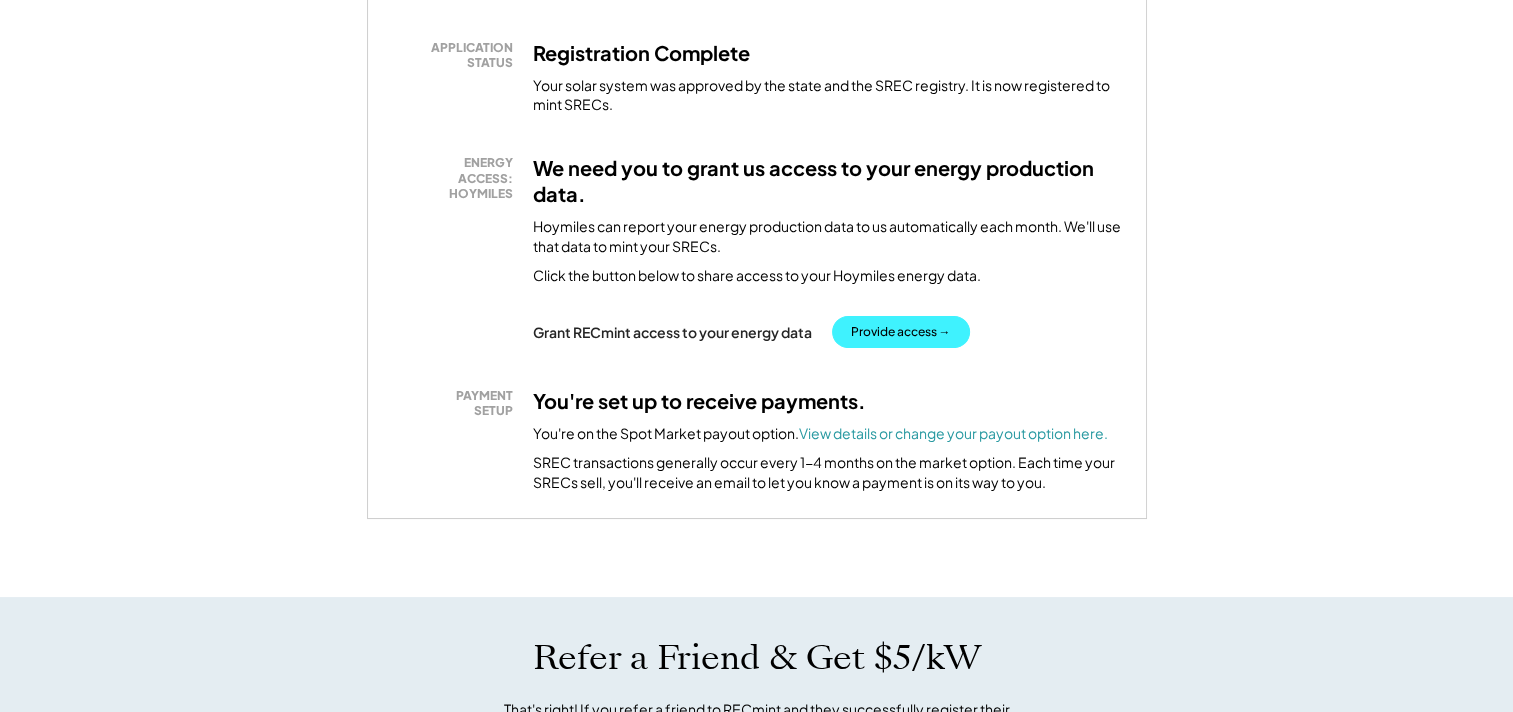 click on "Provide access →" at bounding box center [901, 332] 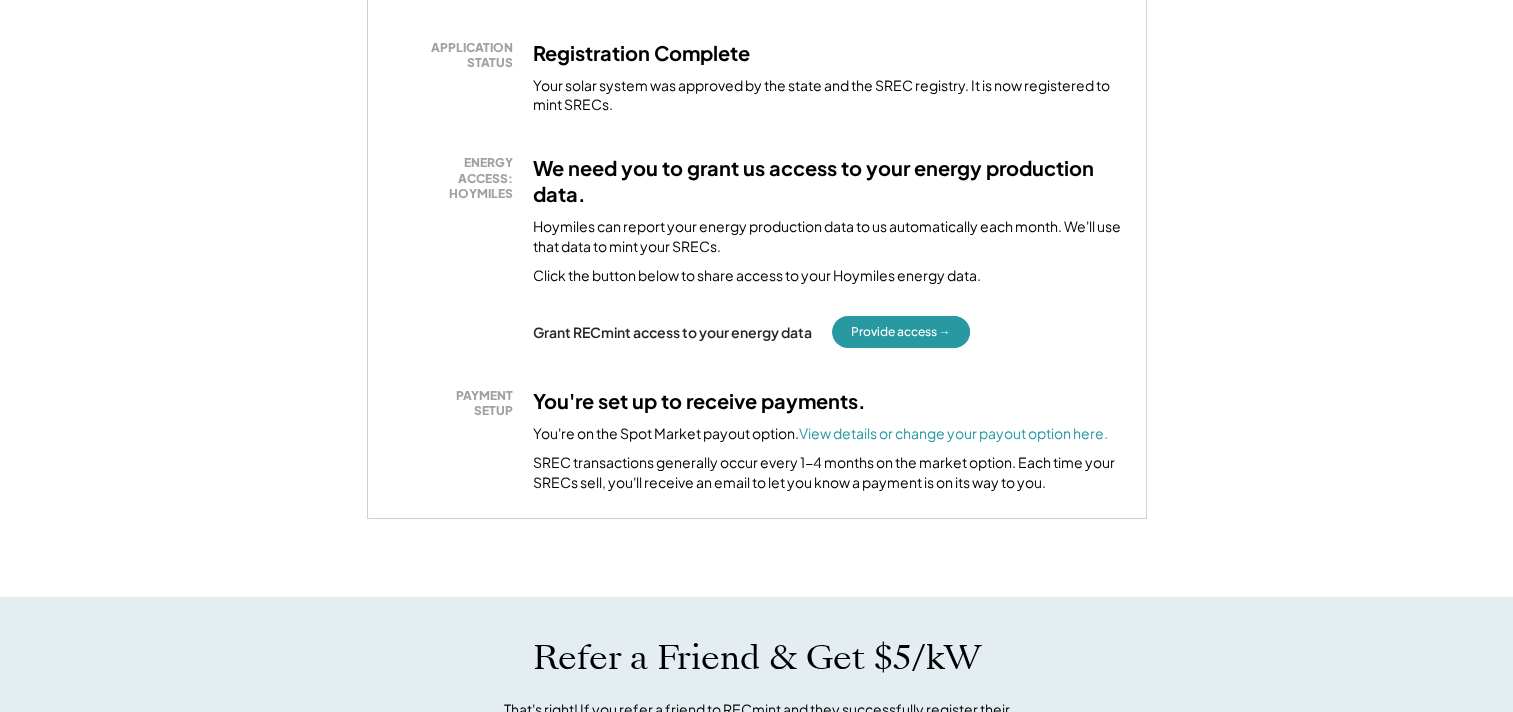 drag, startPoint x: 880, startPoint y: 356, endPoint x: 893, endPoint y: 344, distance: 17.691807 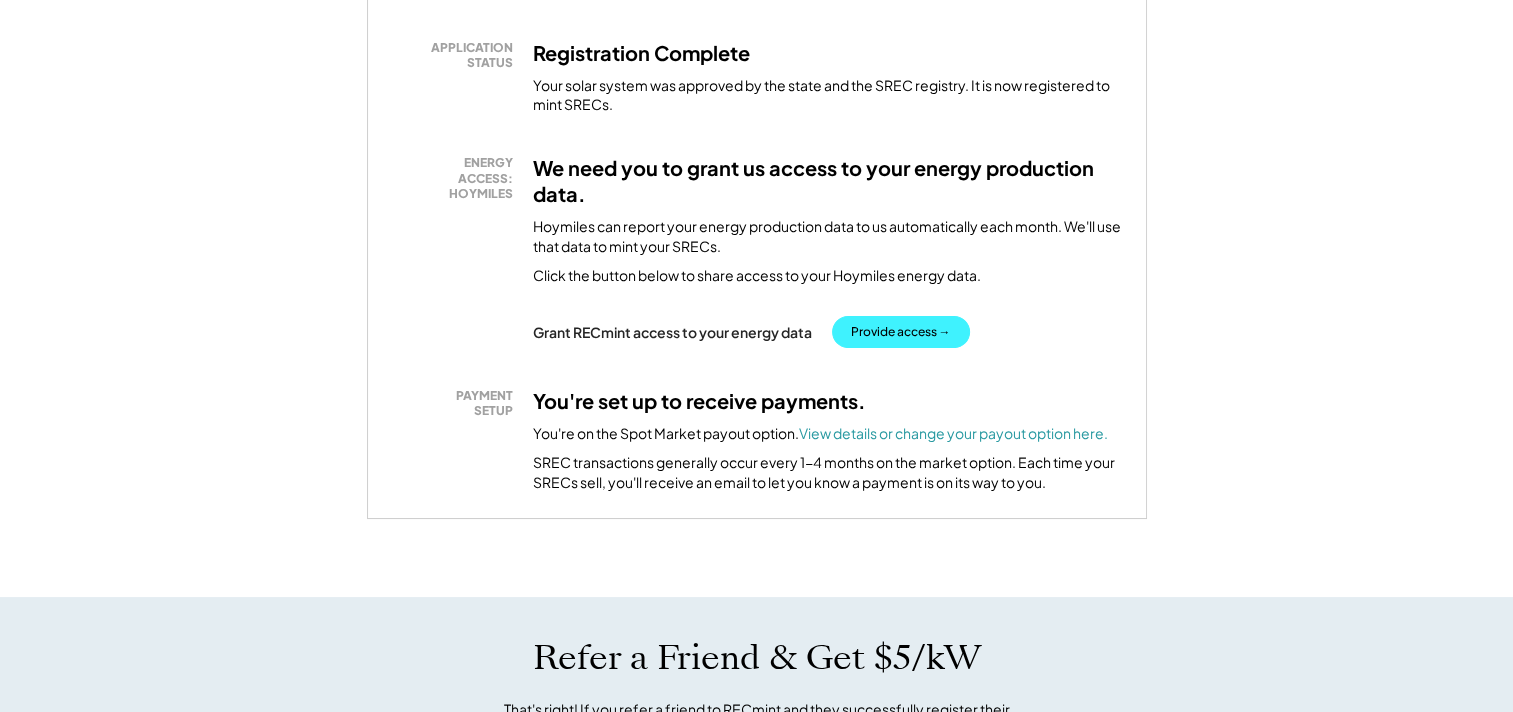 click on "Provide access →" at bounding box center (901, 332) 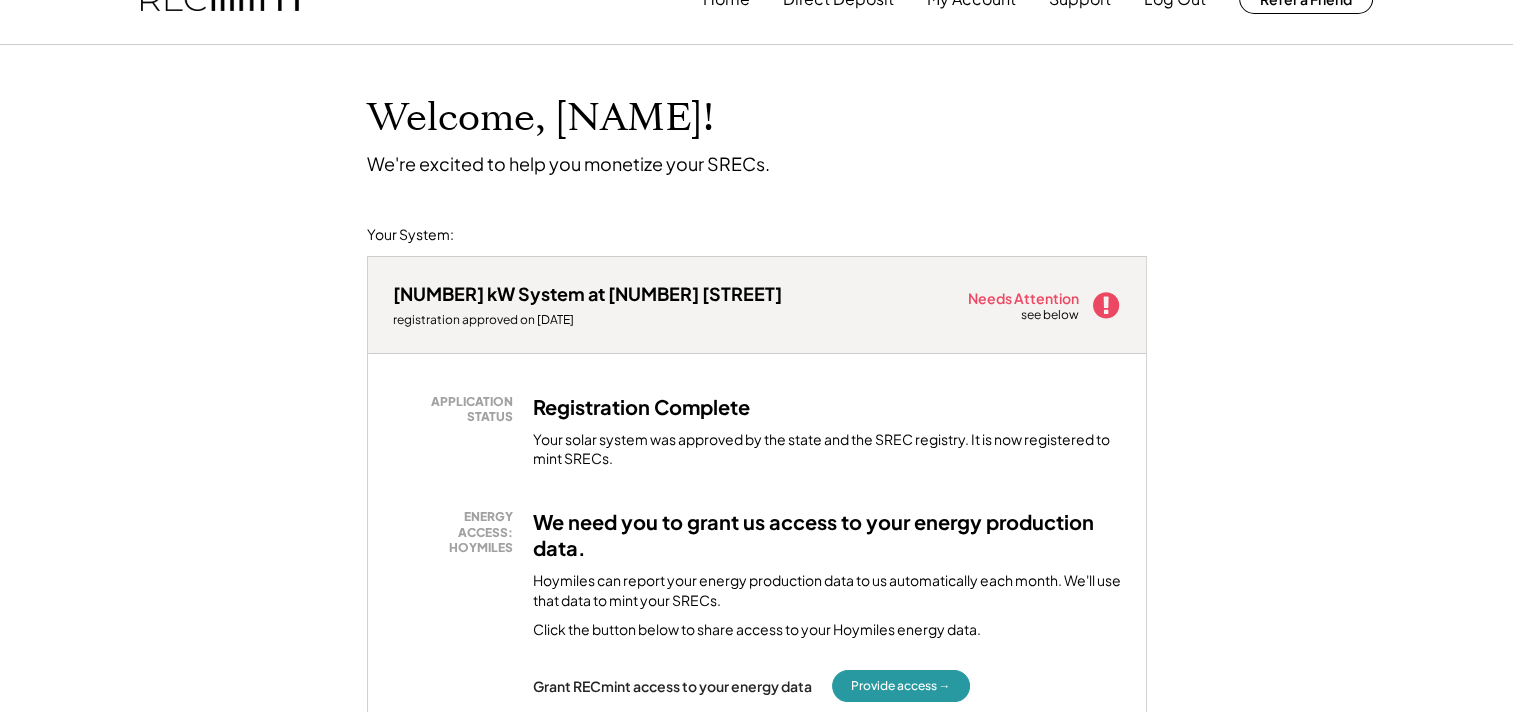 scroll, scrollTop: 0, scrollLeft: 0, axis: both 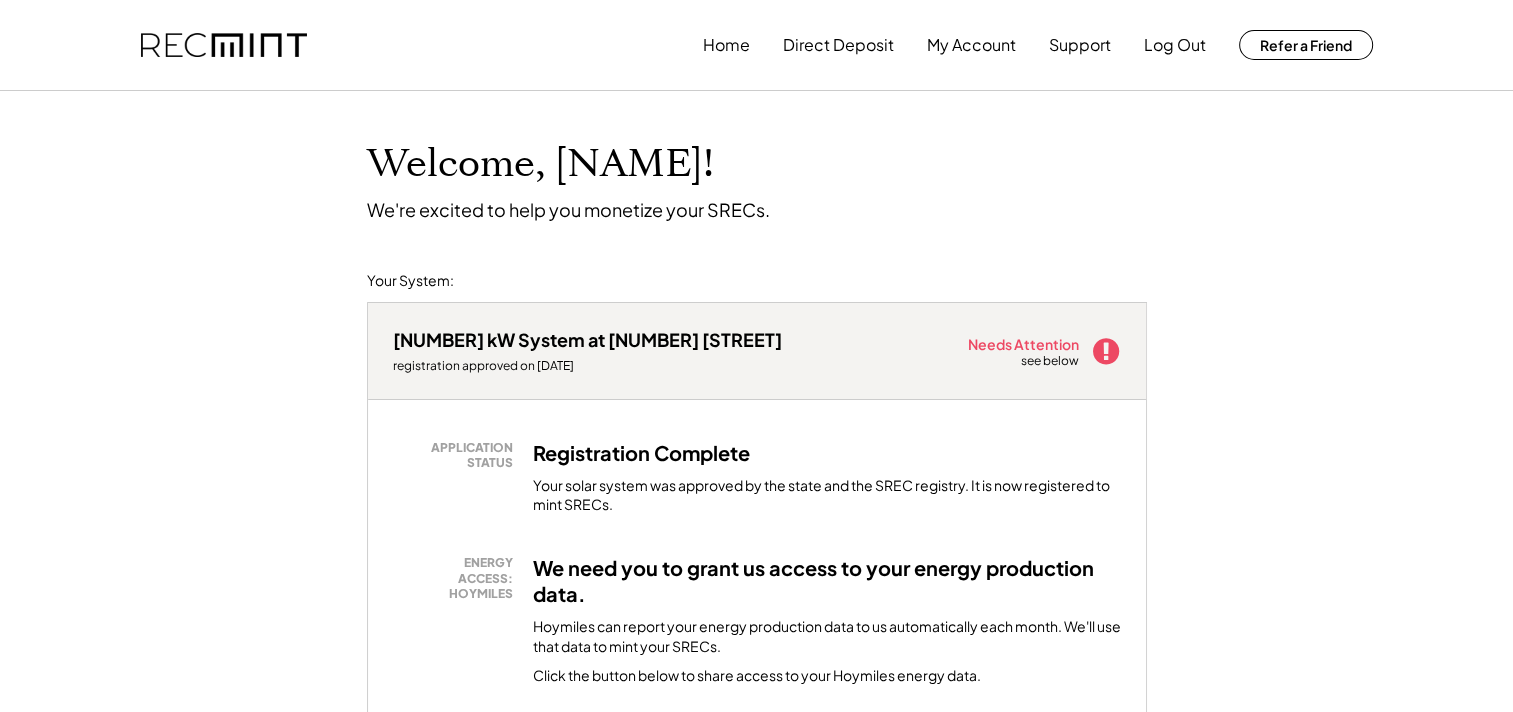 click on "see below" at bounding box center (1051, 361) 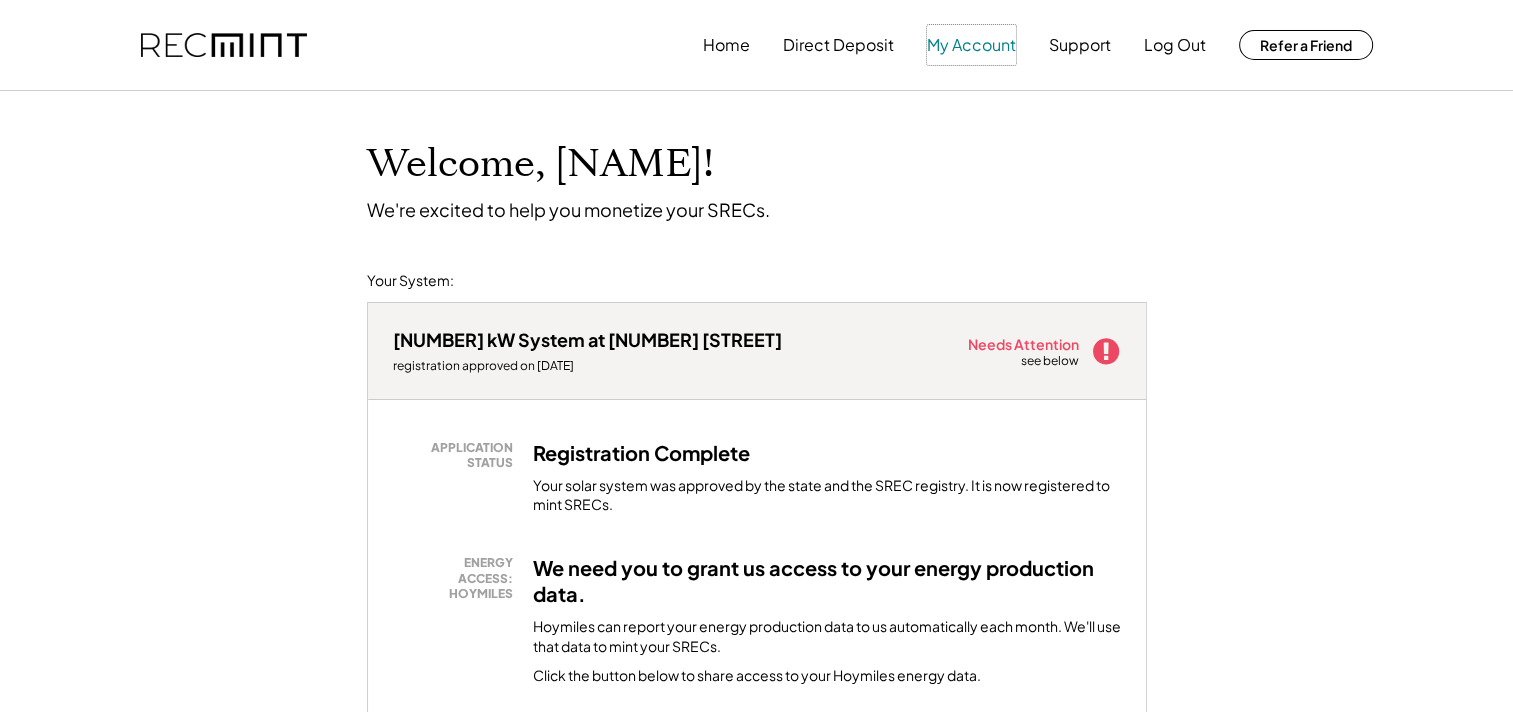 click on "My Account" at bounding box center (971, 45) 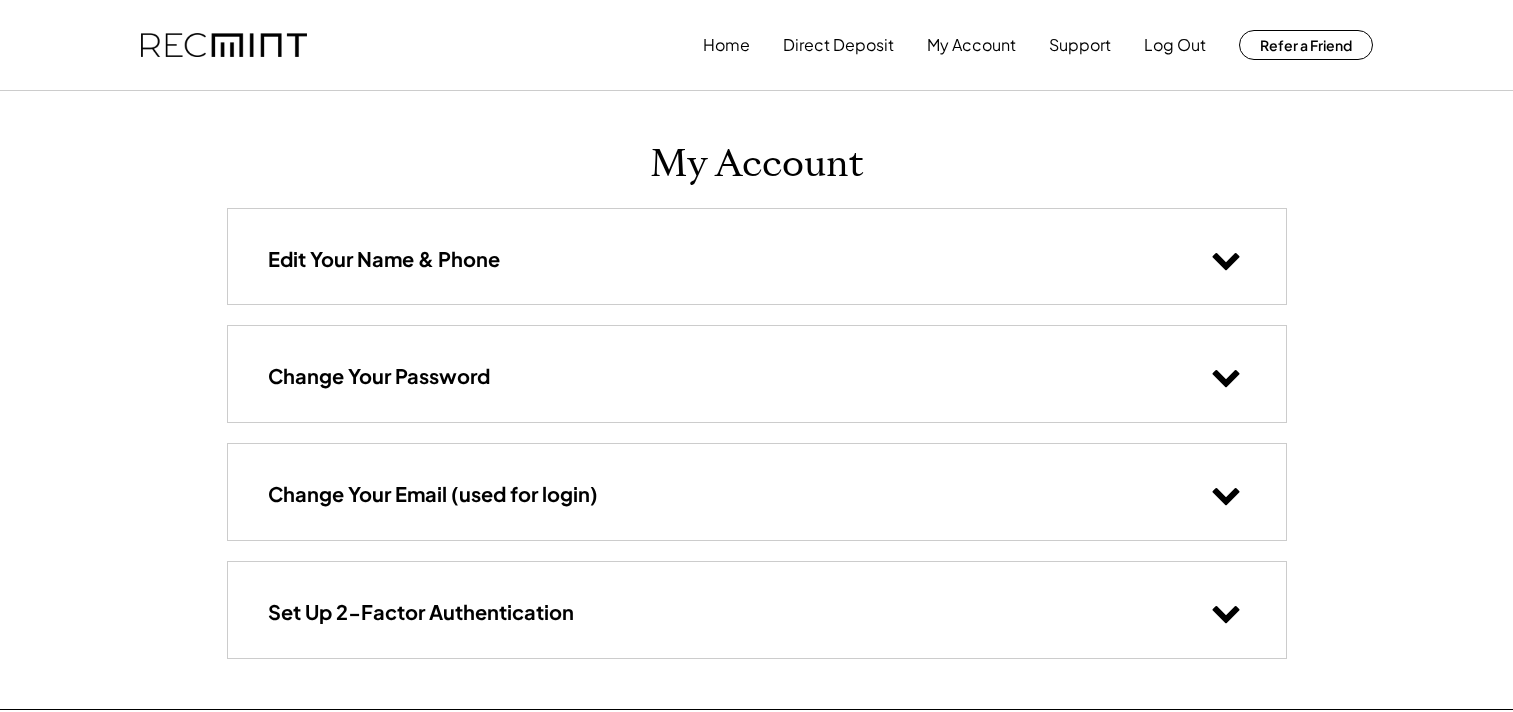 scroll, scrollTop: 0, scrollLeft: 0, axis: both 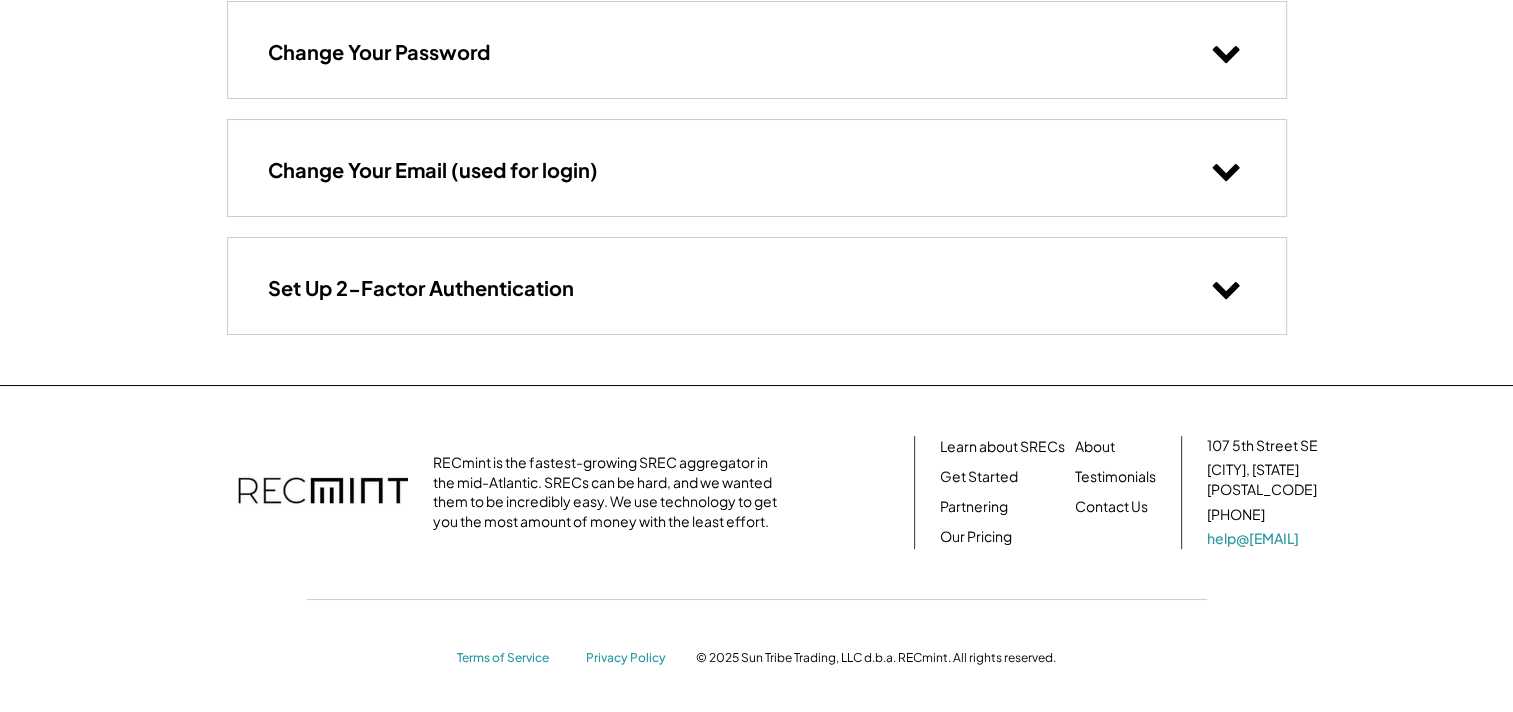 click on "Set Up 2-Factor Authentication" at bounding box center [757, 285] 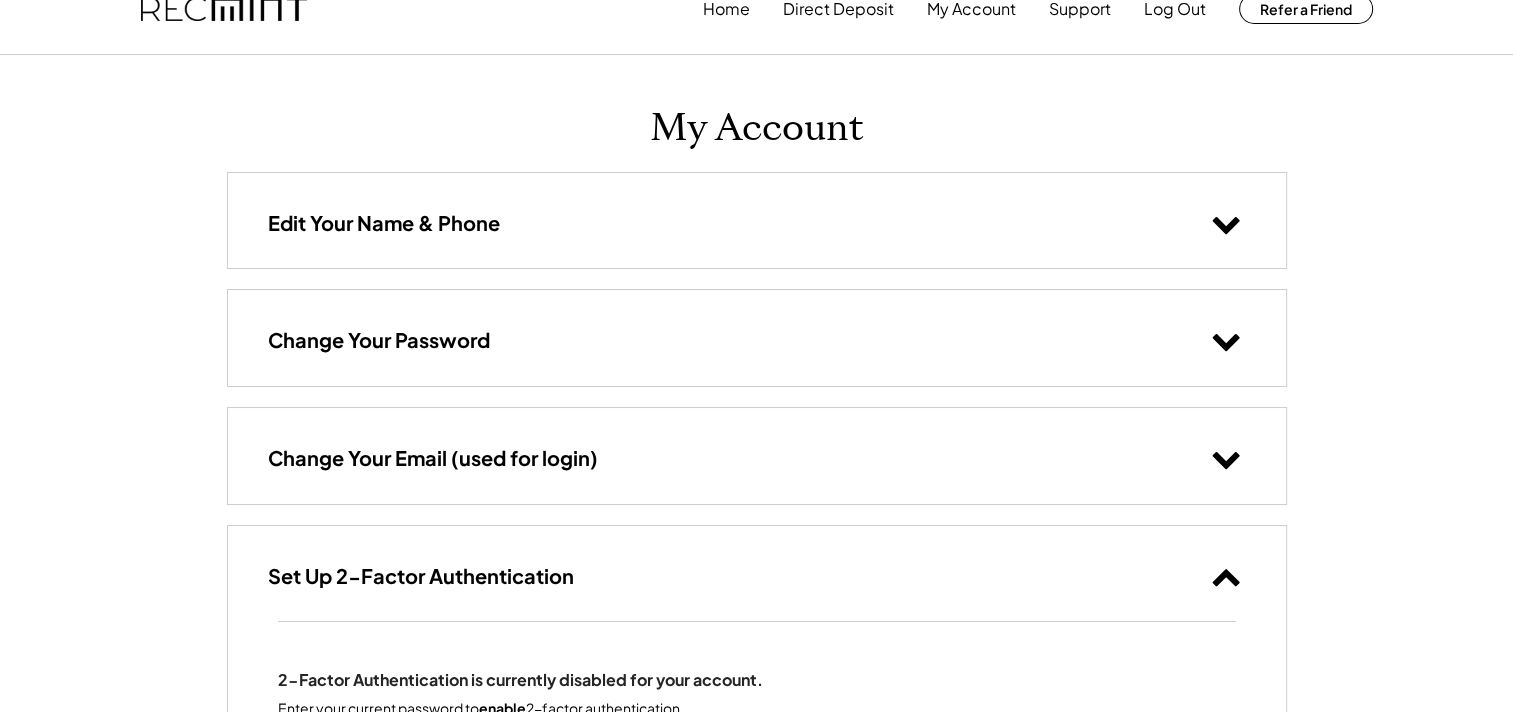 scroll, scrollTop: 24, scrollLeft: 0, axis: vertical 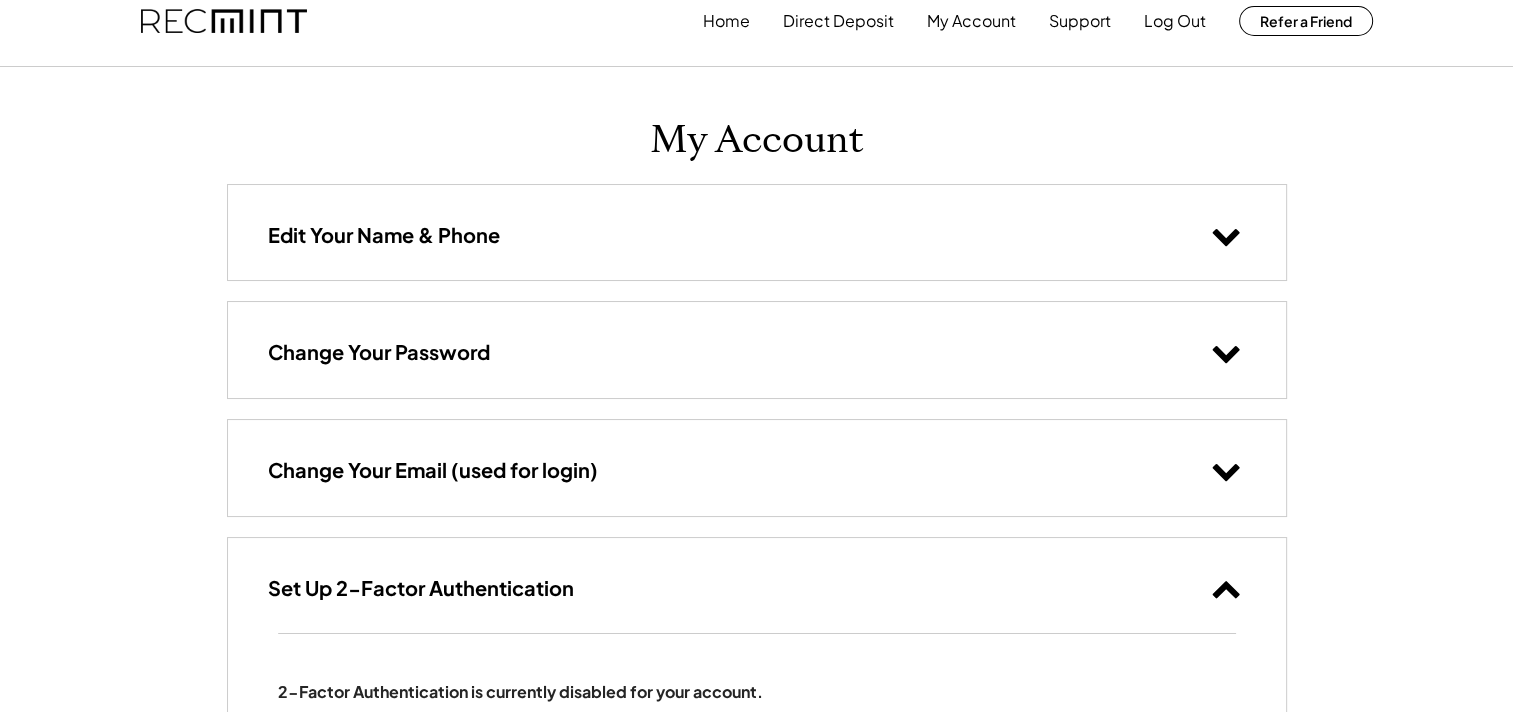 click at bounding box center (1225, 472) 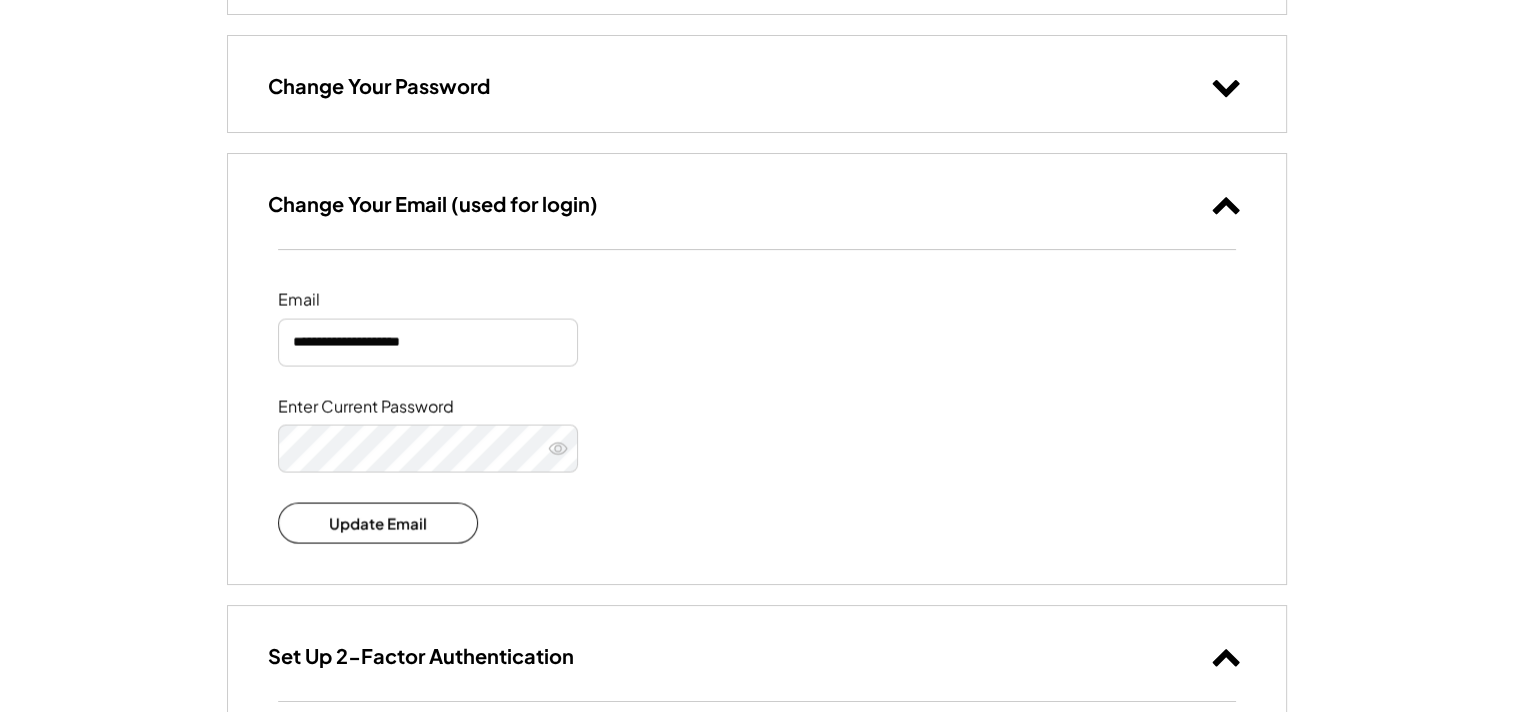 scroll, scrollTop: 324, scrollLeft: 0, axis: vertical 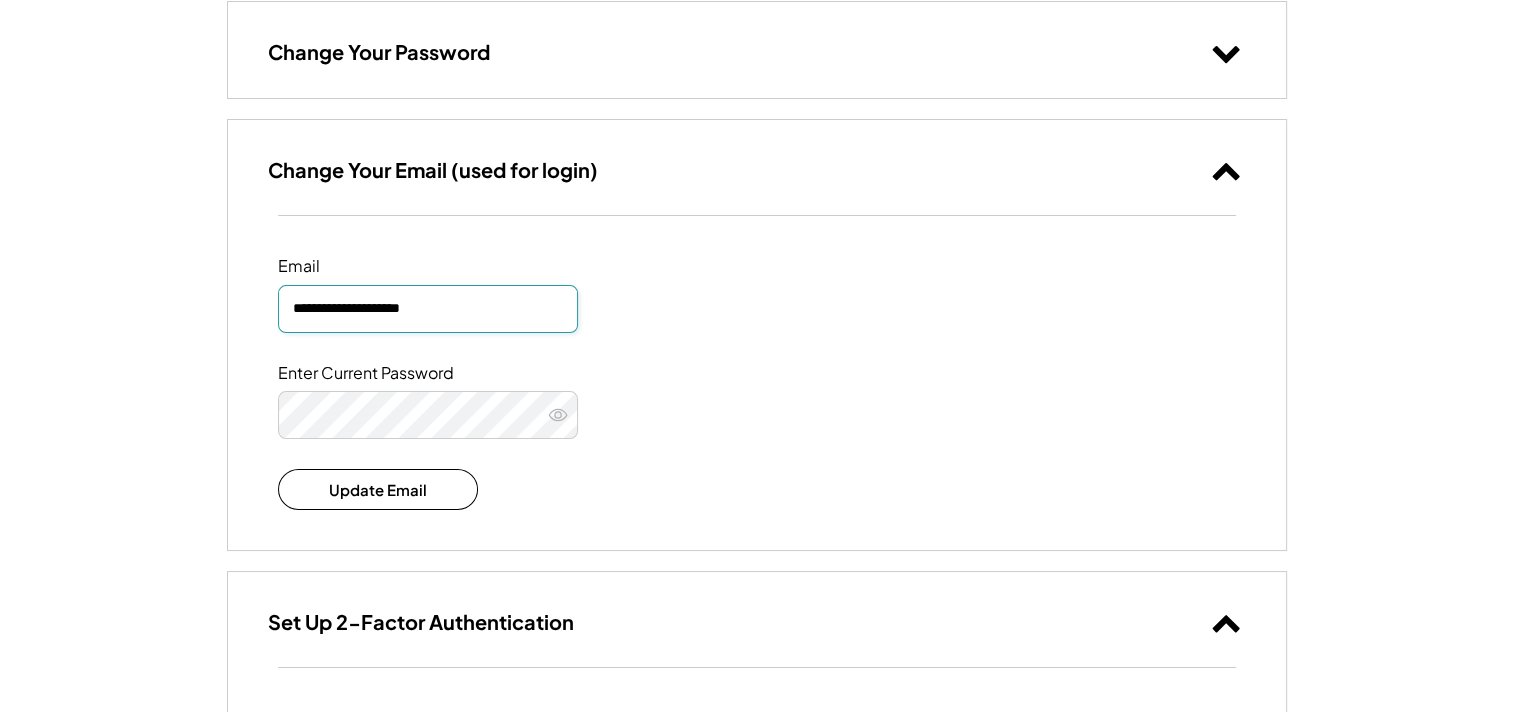 drag, startPoint x: 492, startPoint y: 304, endPoint x: 400, endPoint y: 314, distance: 92.541885 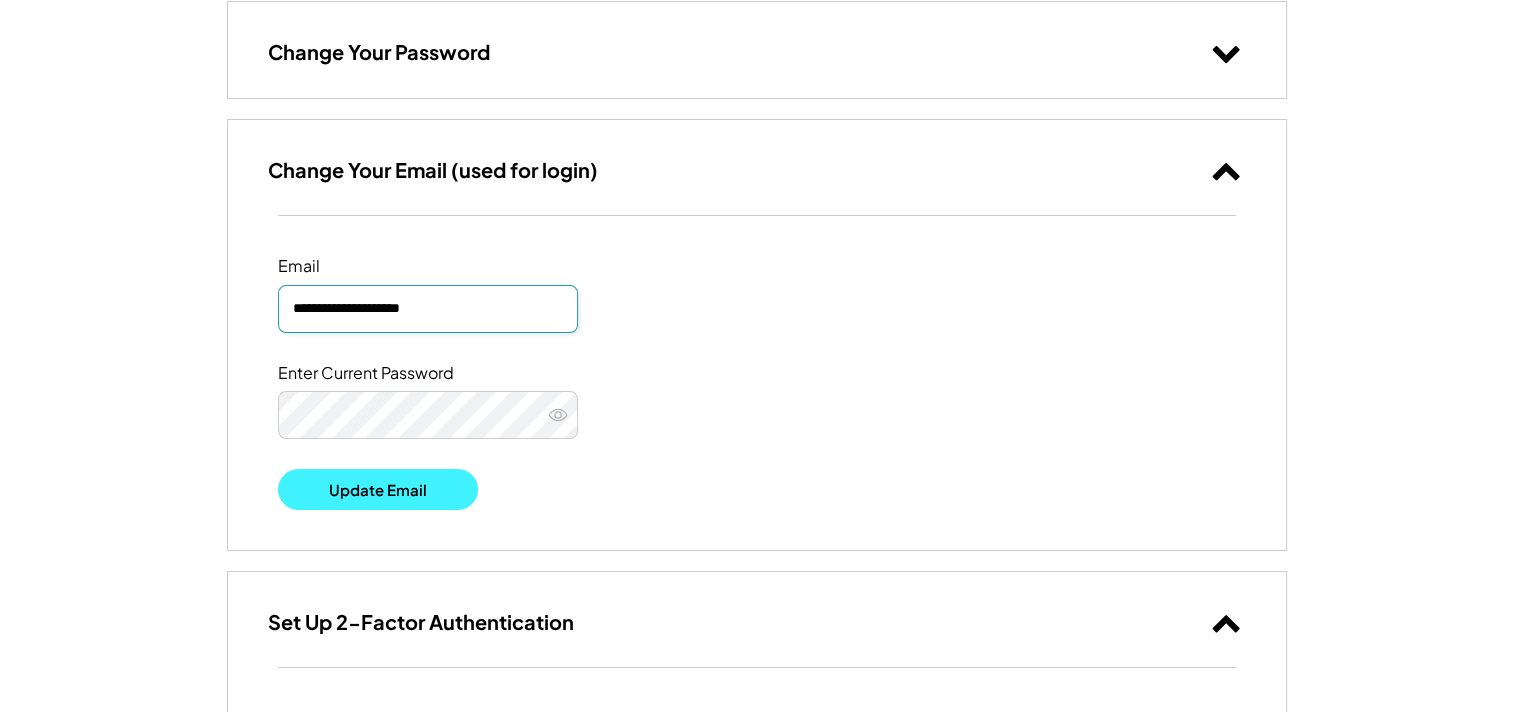 type on "**********" 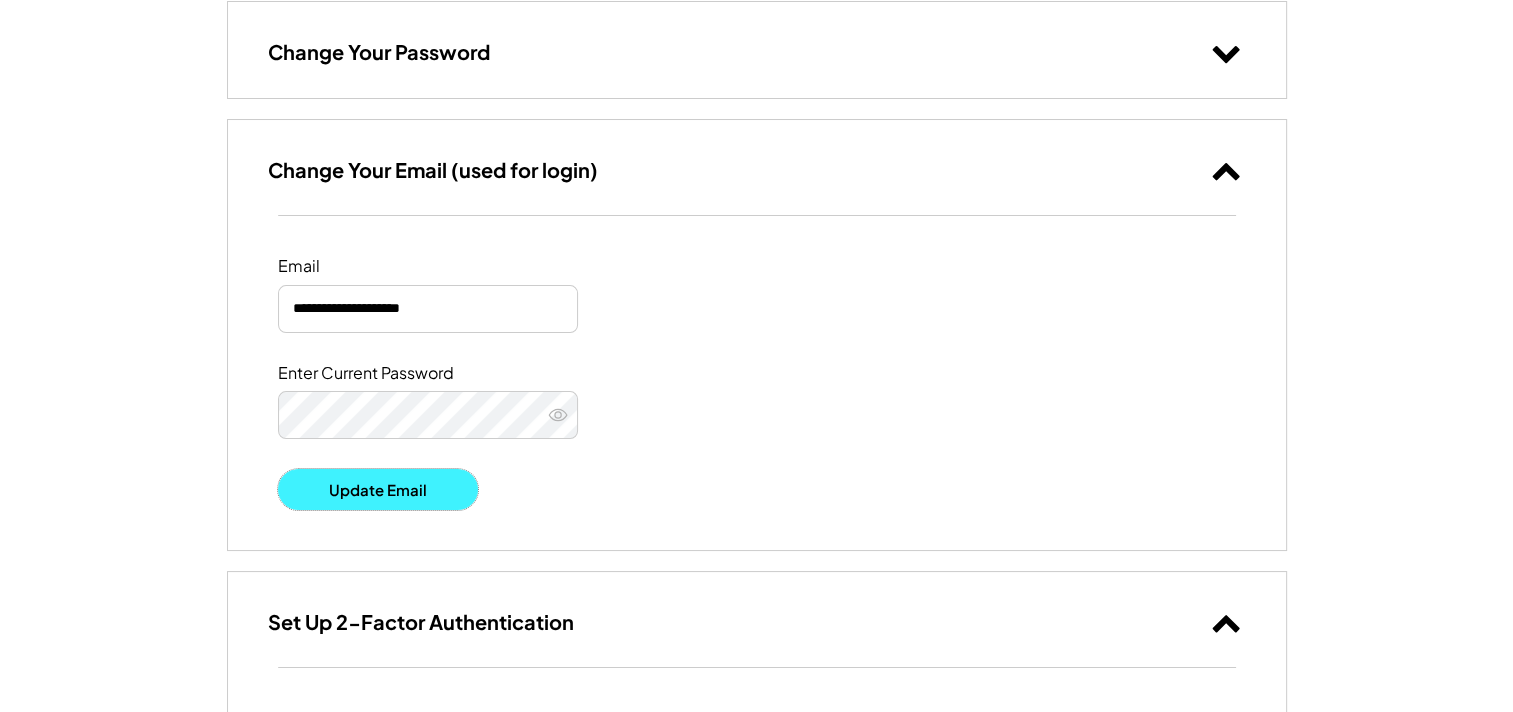 click on "Update Email" at bounding box center (378, 489) 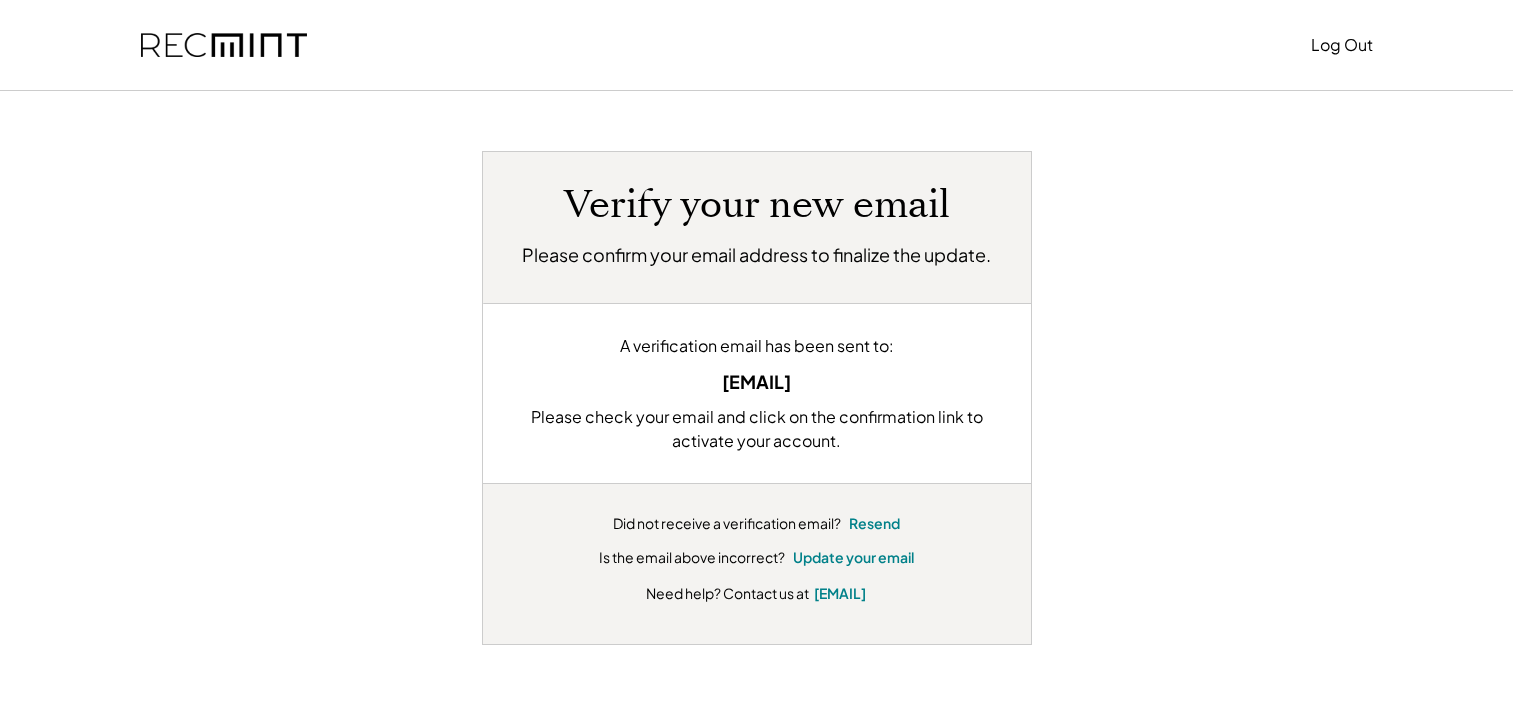 scroll, scrollTop: 0, scrollLeft: 0, axis: both 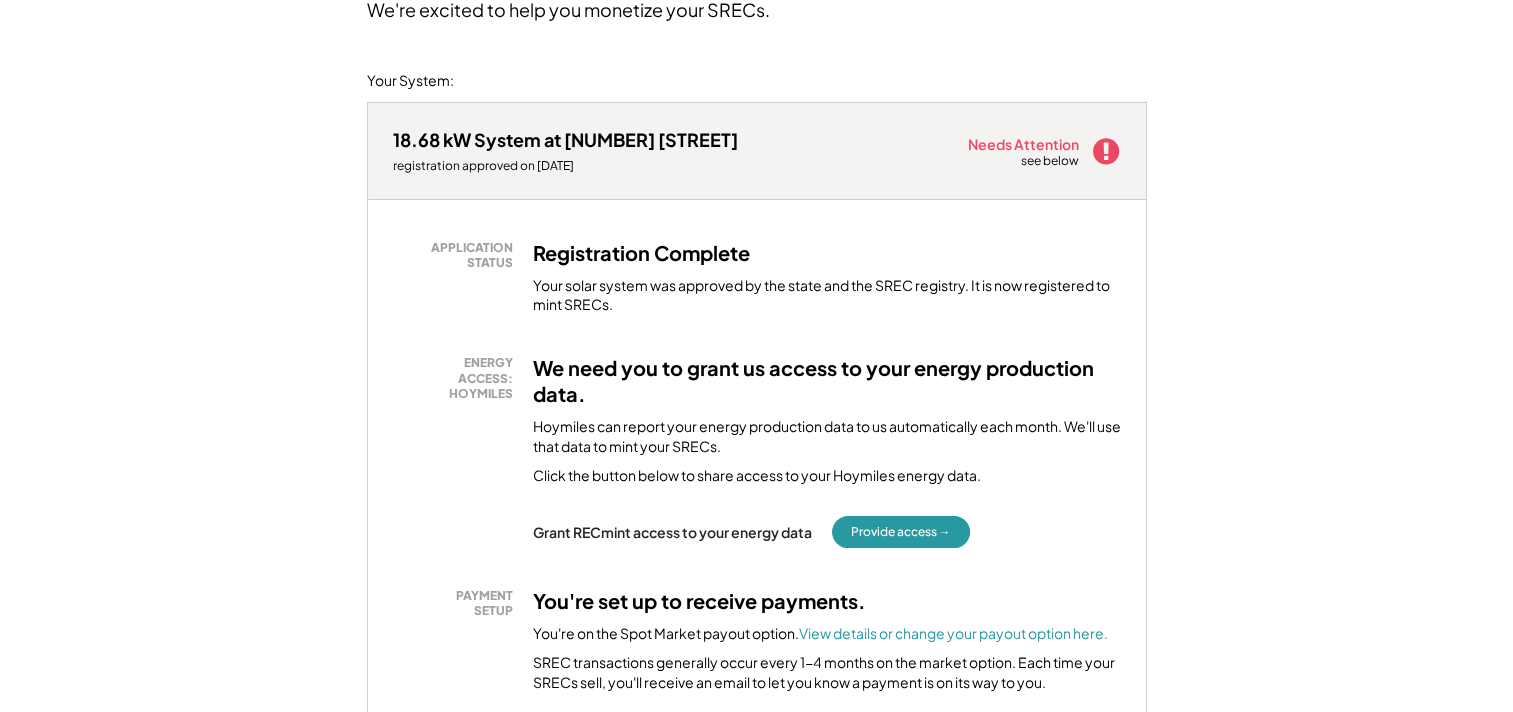 click on "Welcome, [NAME]! We're excited to help you monetize your SRECs.  Your System: 18.68 kW System at [NUMBER] [STREET] registration approved on [DATE] Needs Attention see below APPLICATION
STATUS Registration Complete Your solar system was approved by the state and the SREC registry. It is now registered to mint SRECs. ENERGY
ACCESS:  HOYMILES We need you to grant us access to your energy production data. Hoymiles can report your energy production data to us automatically each month. We'll use that data to mint your SRECs.  Click the button below to share access to your Hoymiles energy data. Grant RECmint access to your energy data Provide access → PAYMENT
SETUP You're set up to receive payments. You're on the Spot Market payout option.  View details or change your payout option here. SREC transactions generally occur every 1-4 months on the market option. Each time your SRECs sell, you'll receive an email to let you know a payment is on its way to you. favudmyx - PA Solar [EMAIL] Refer a Friend  or" at bounding box center (756, 829) 